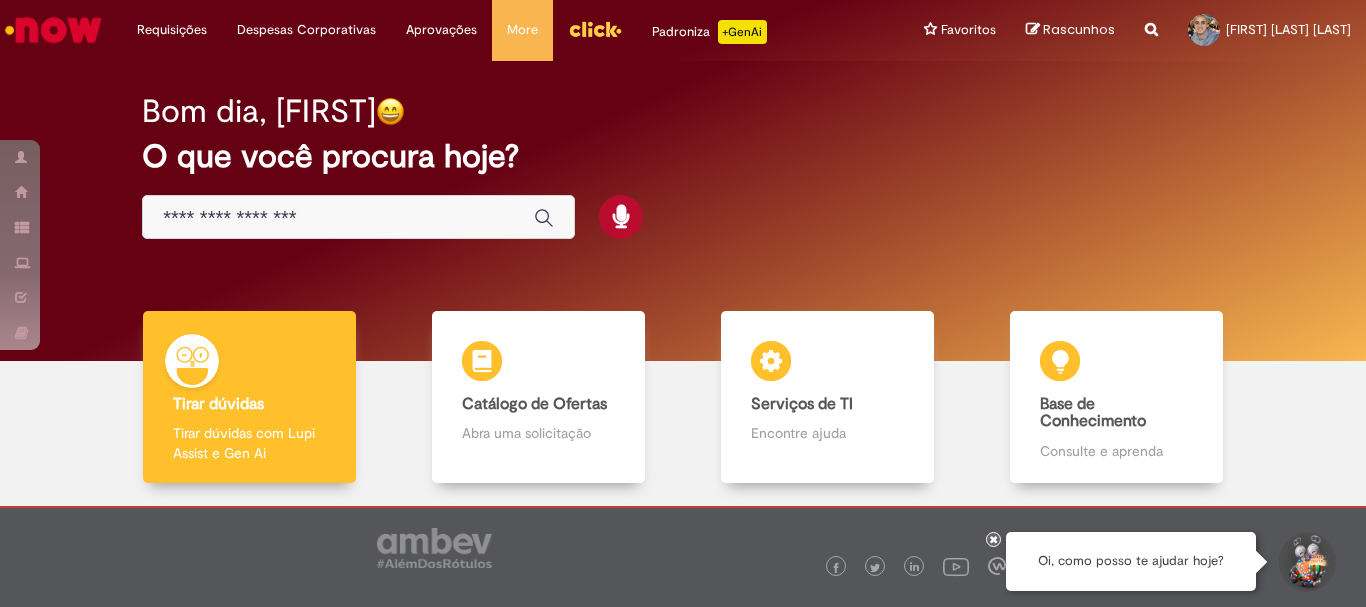 scroll, scrollTop: 0, scrollLeft: 0, axis: both 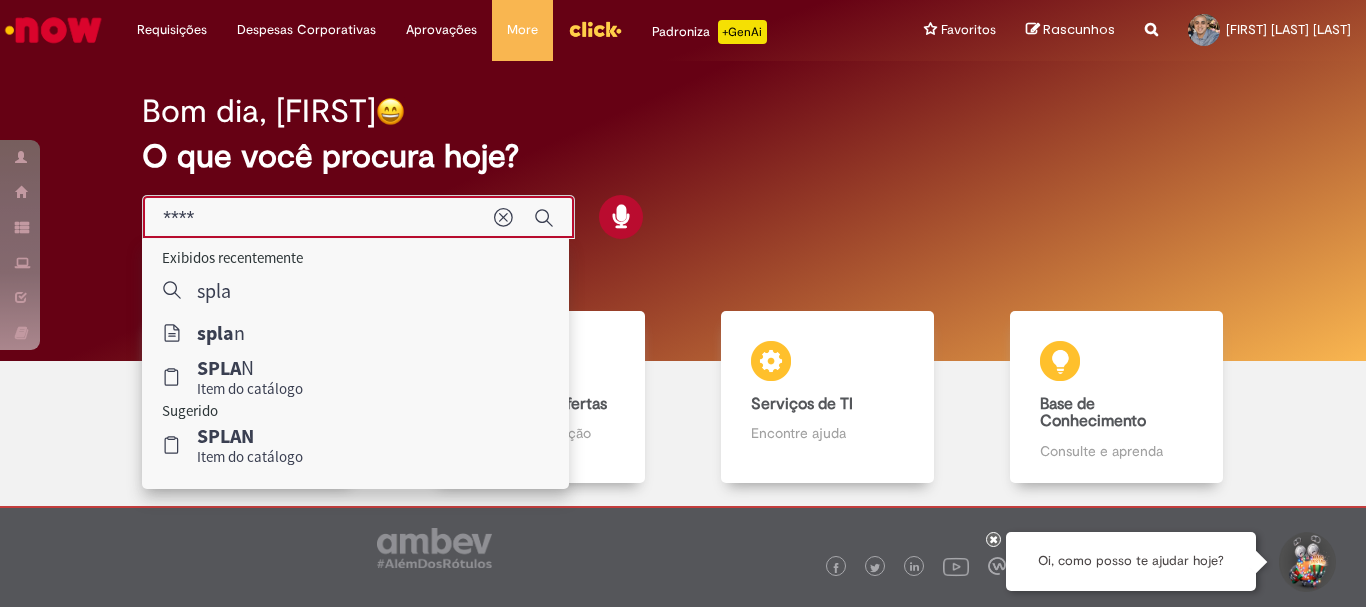 type on "*****" 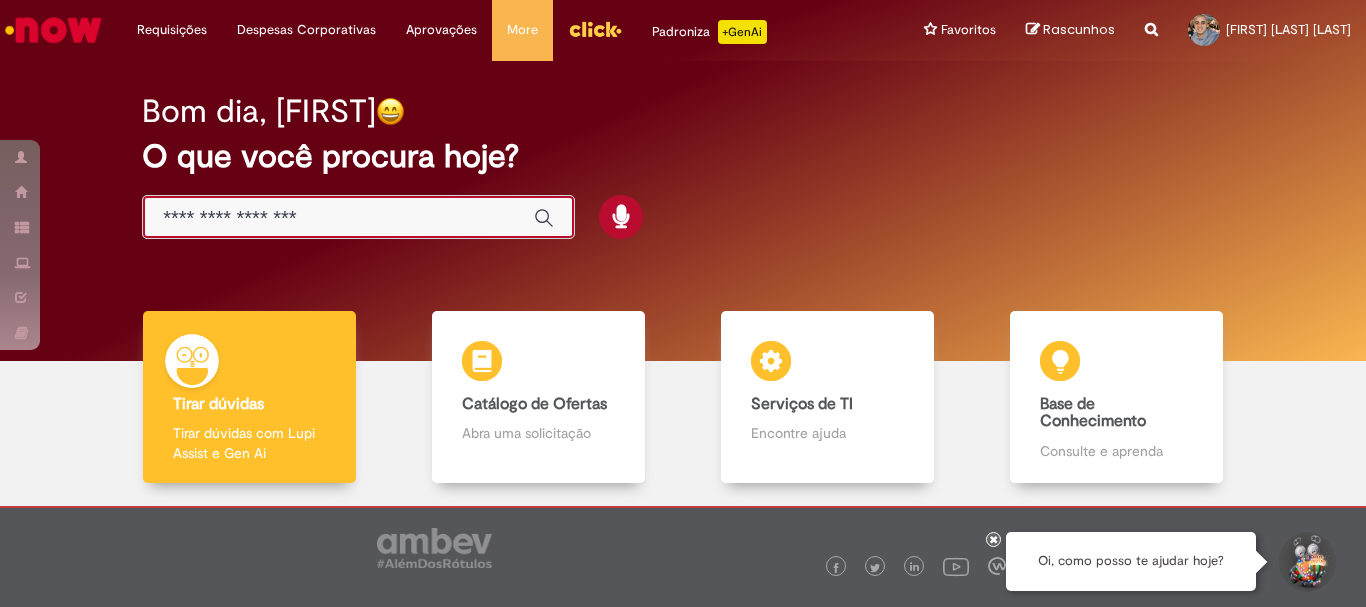 click at bounding box center [338, 218] 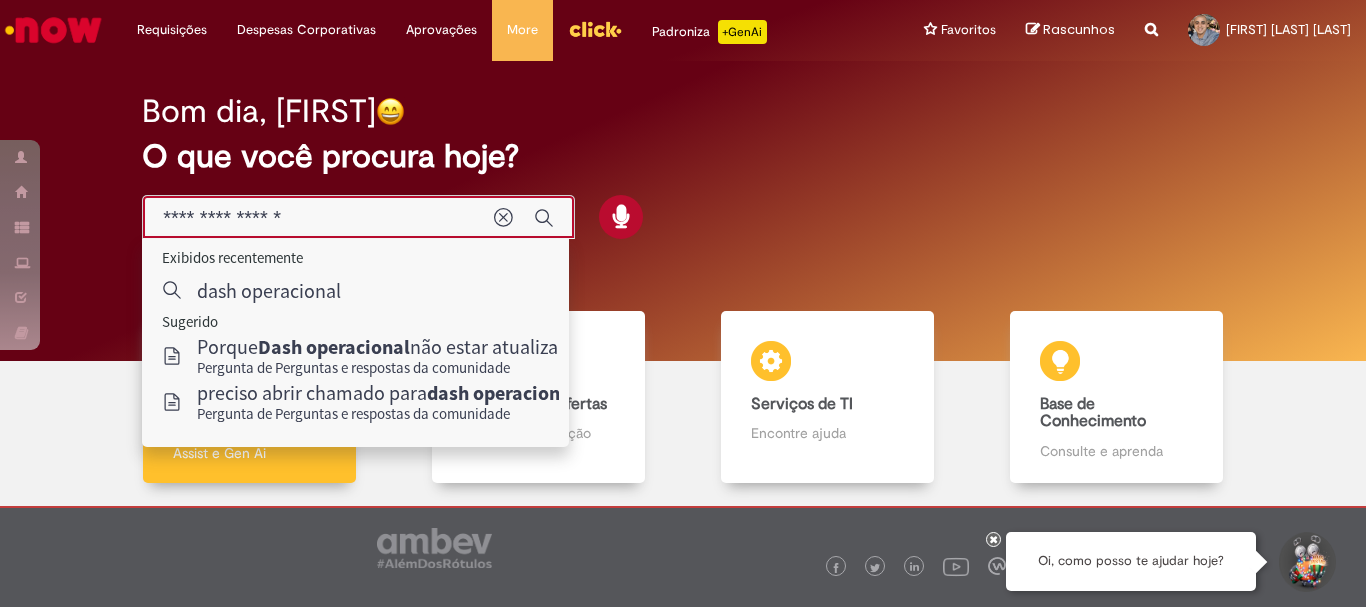 type on "**********" 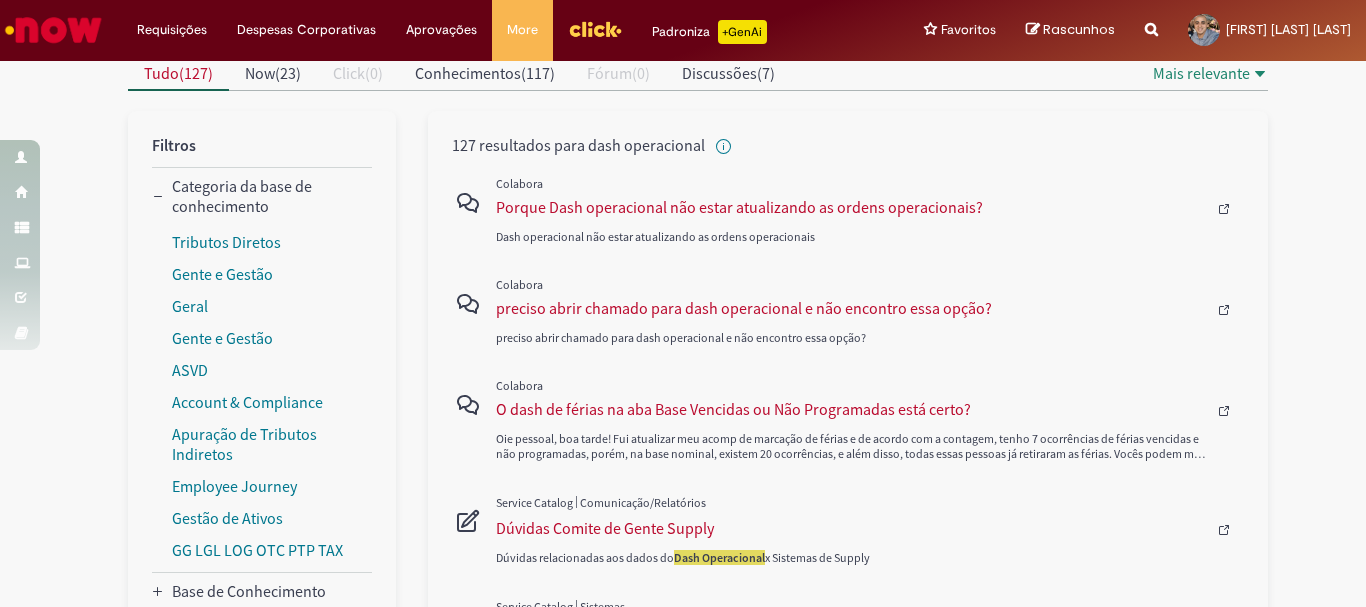 scroll, scrollTop: 0, scrollLeft: 0, axis: both 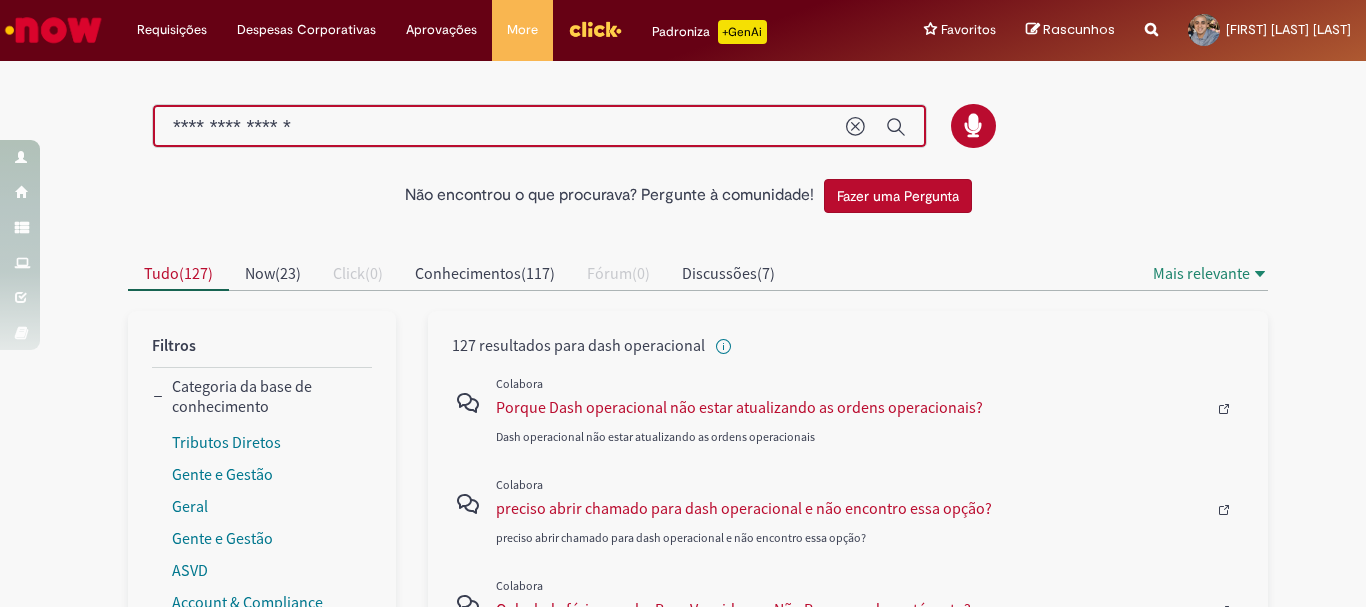 click on "**********" at bounding box center [499, 127] 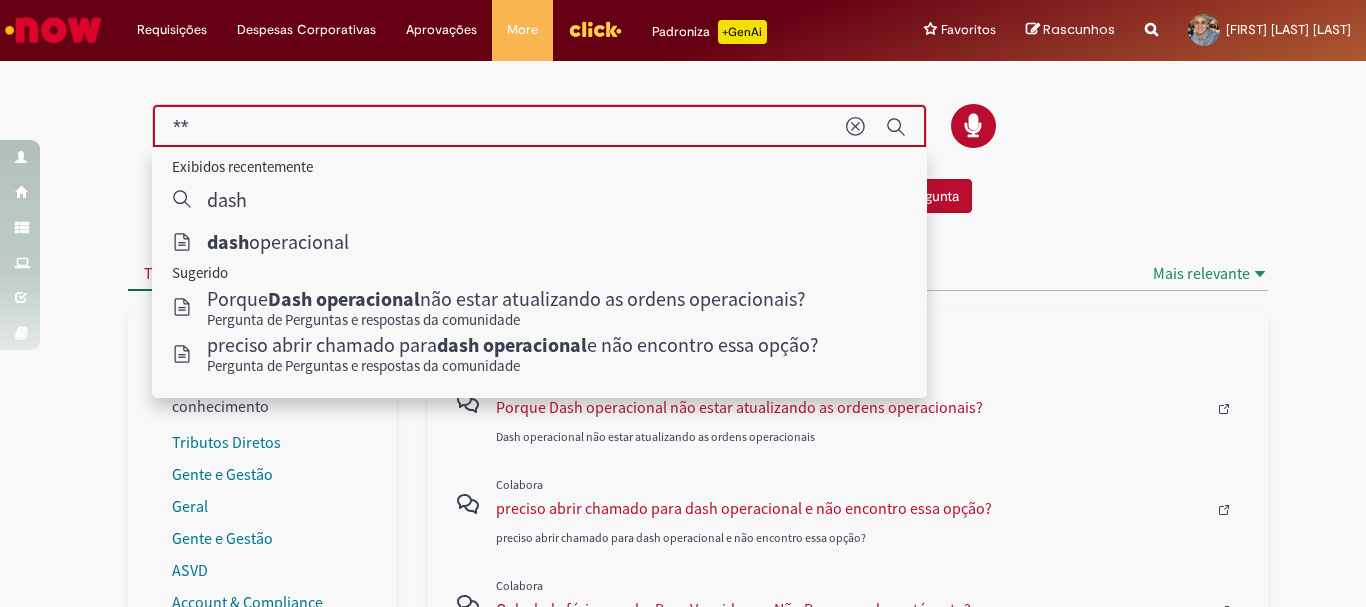 type on "*" 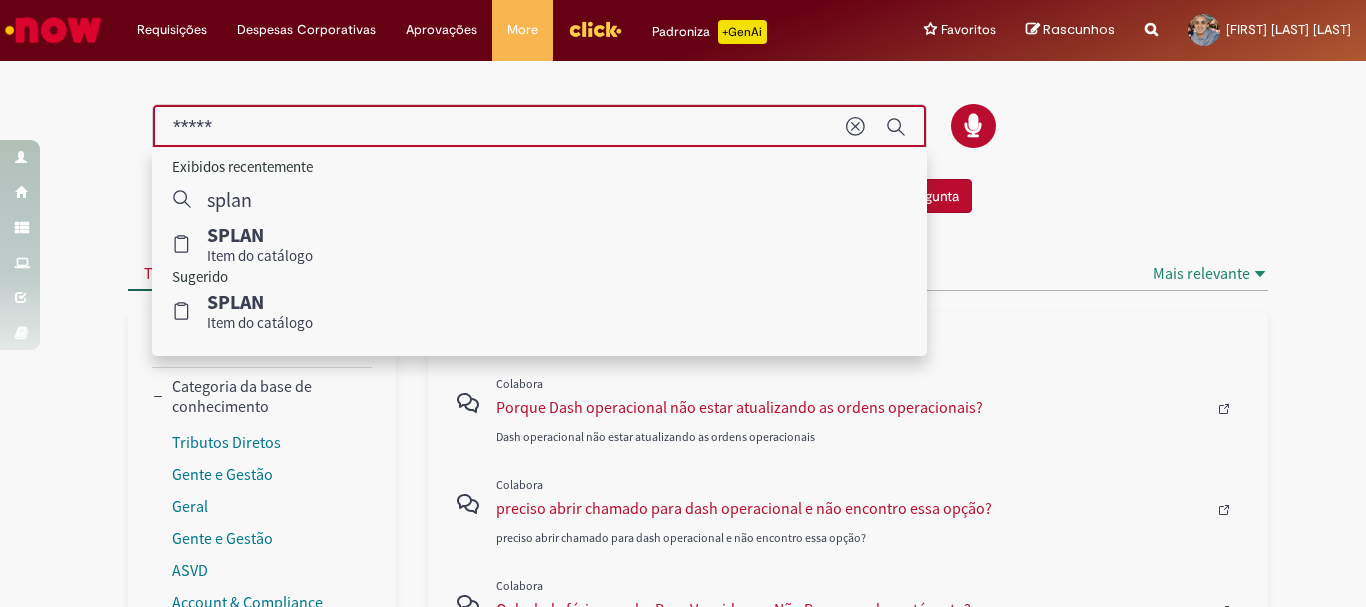 type on "*****" 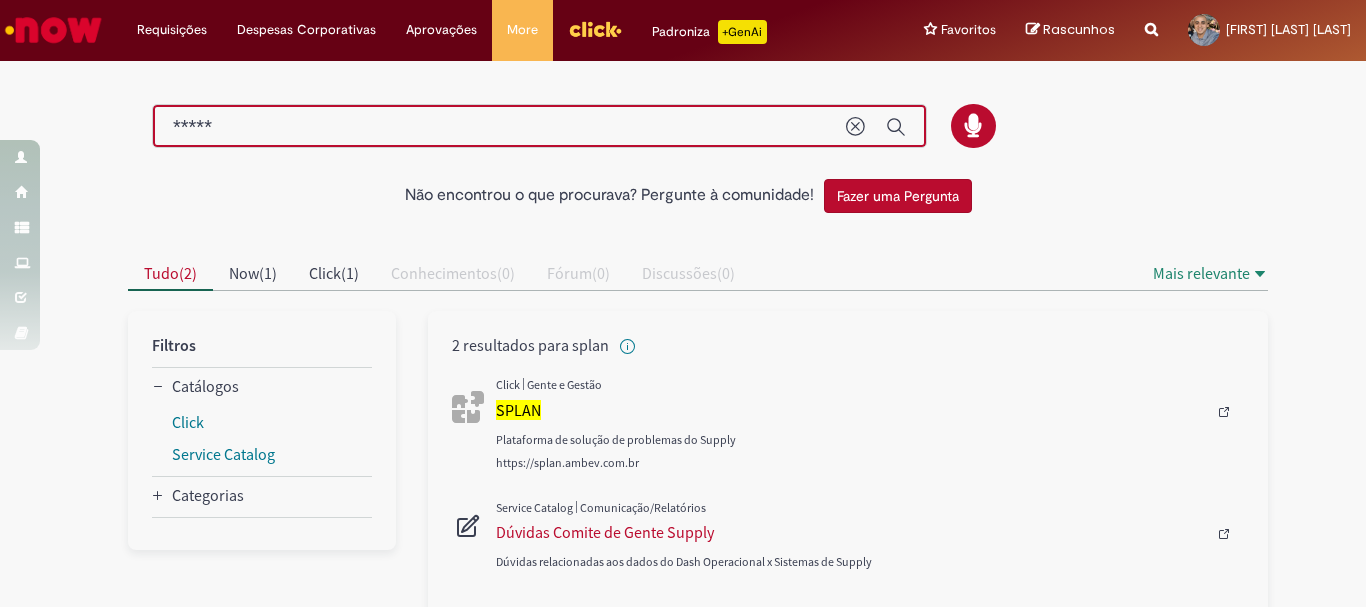 click at bounding box center [870, 412] 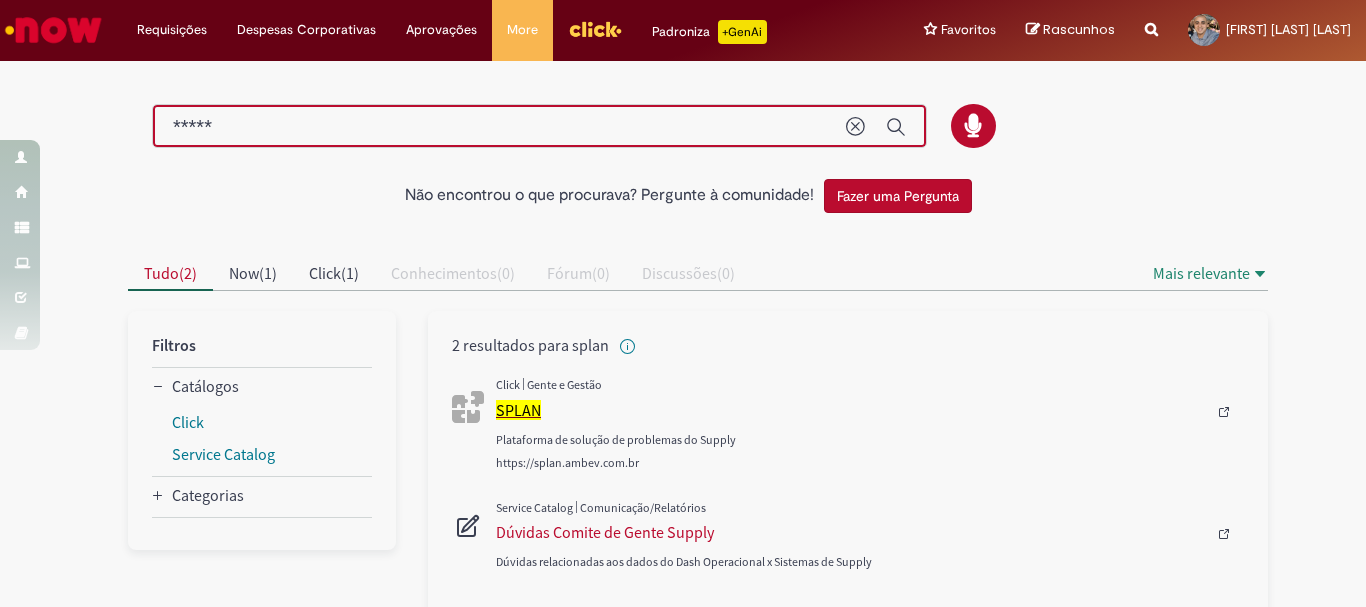 click on "SPLAN" at bounding box center [518, 410] 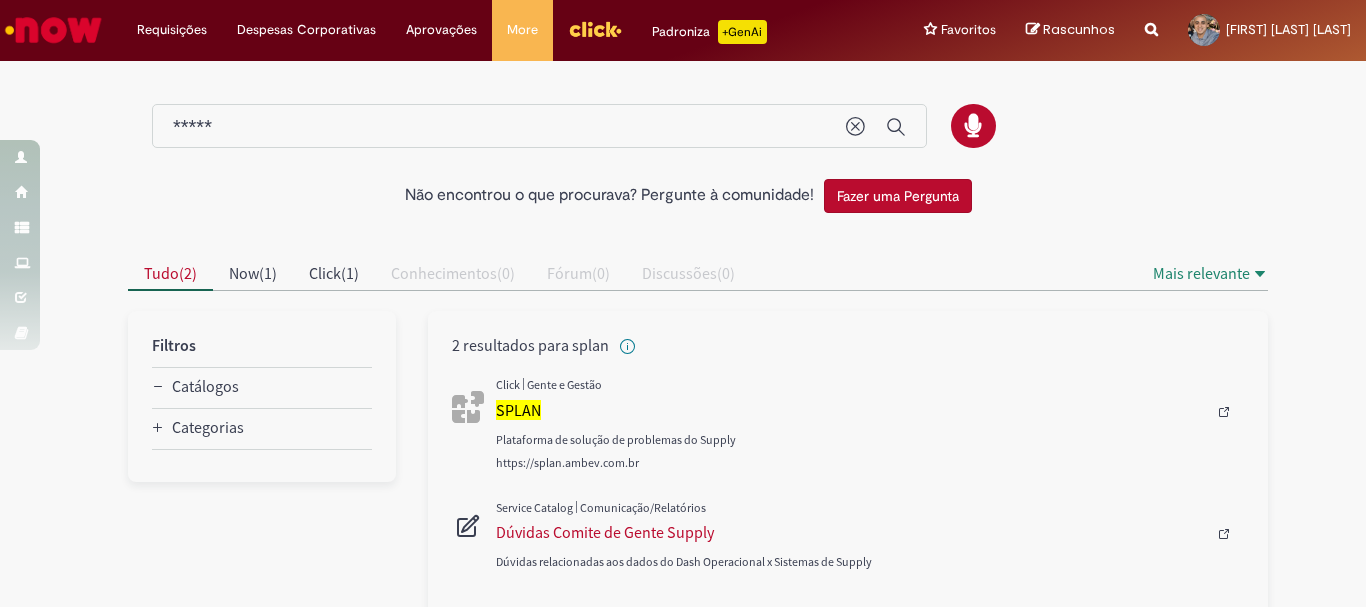 scroll, scrollTop: 0, scrollLeft: 0, axis: both 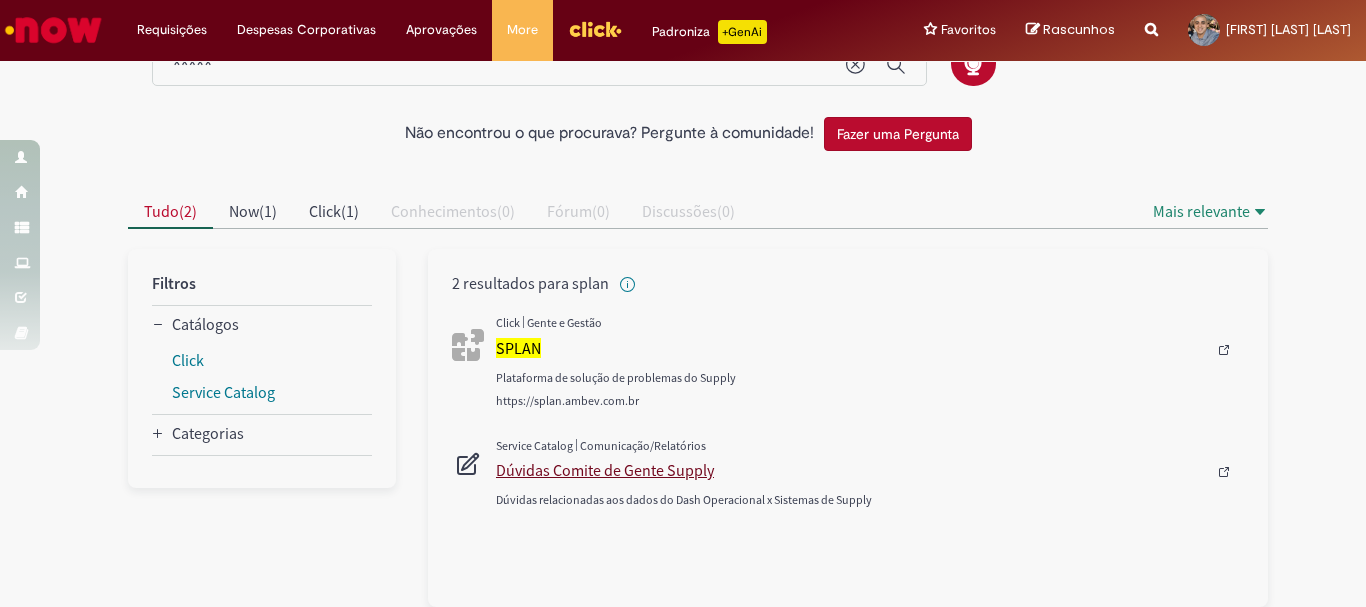click on "Dúvidas Comite de Gente Supply" at bounding box center (851, 470) 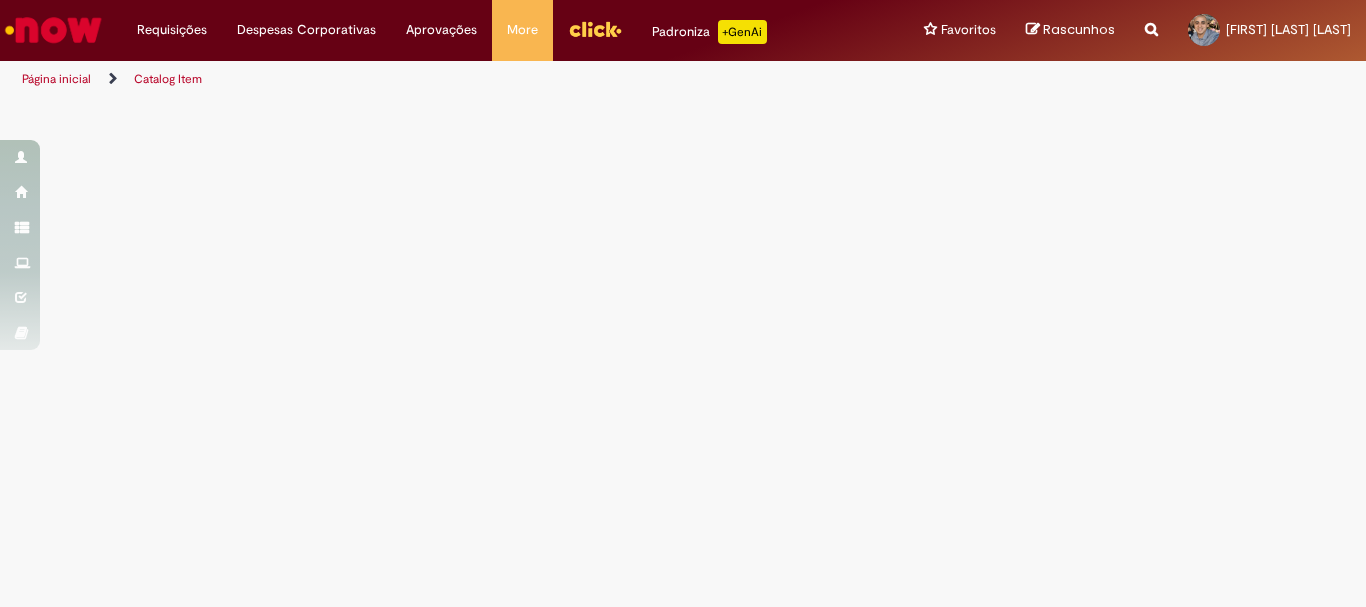 scroll, scrollTop: 0, scrollLeft: 0, axis: both 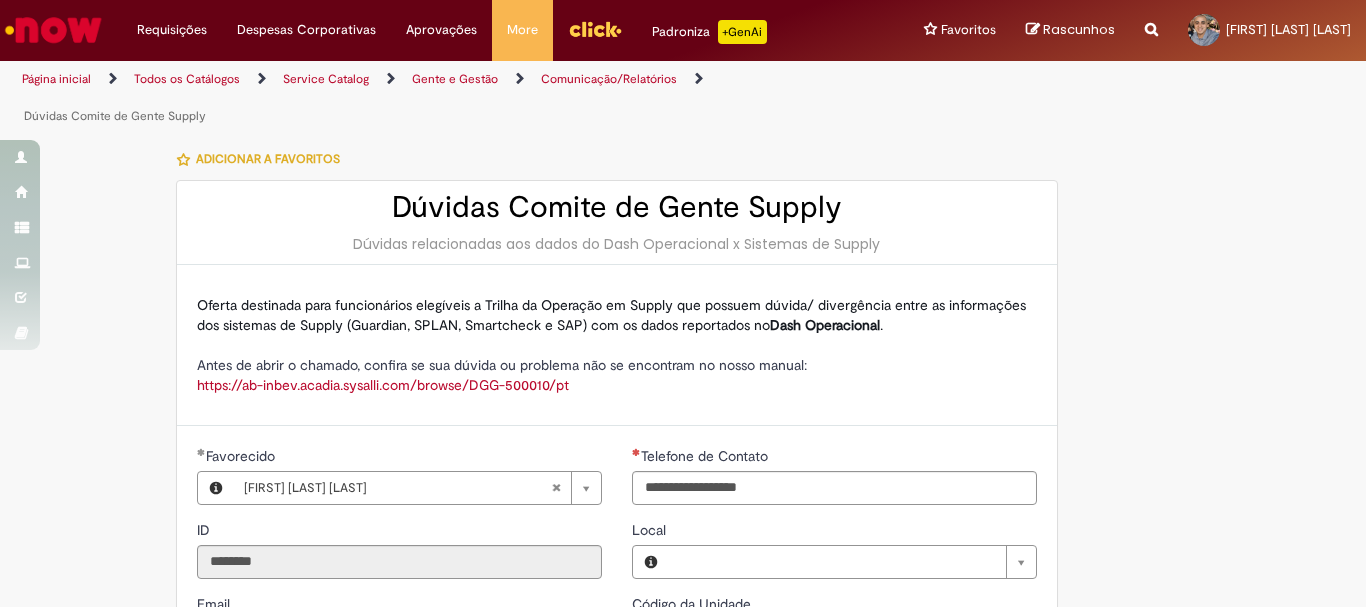 type on "**********" 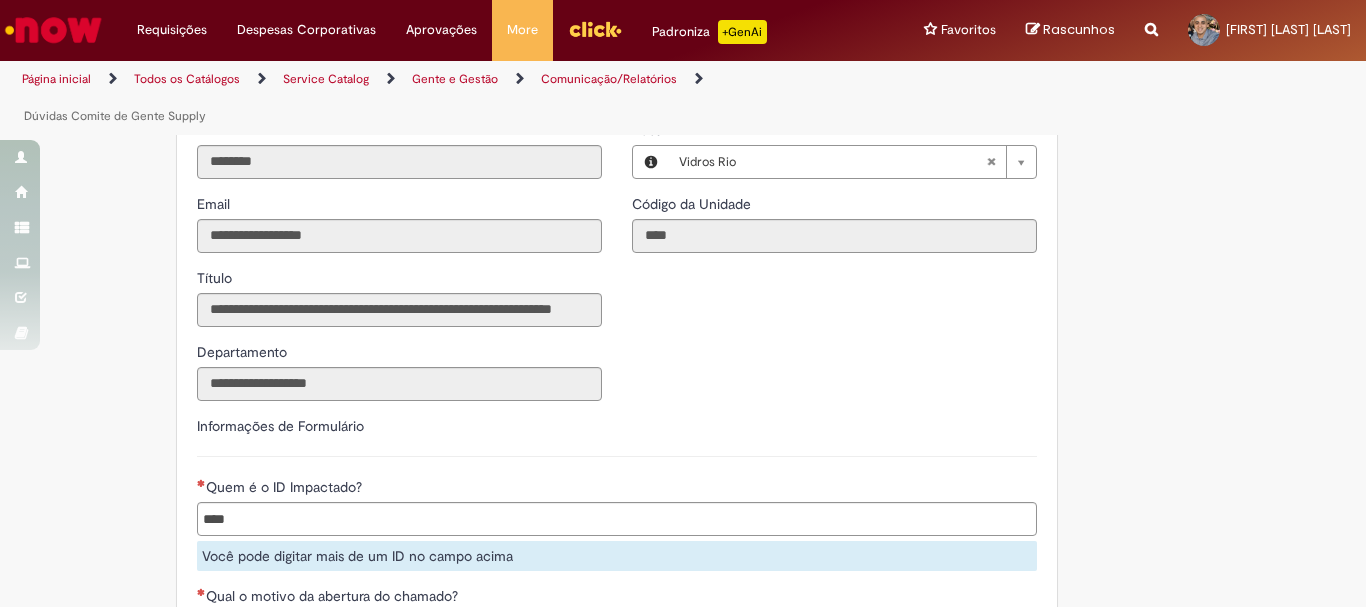 scroll, scrollTop: 700, scrollLeft: 0, axis: vertical 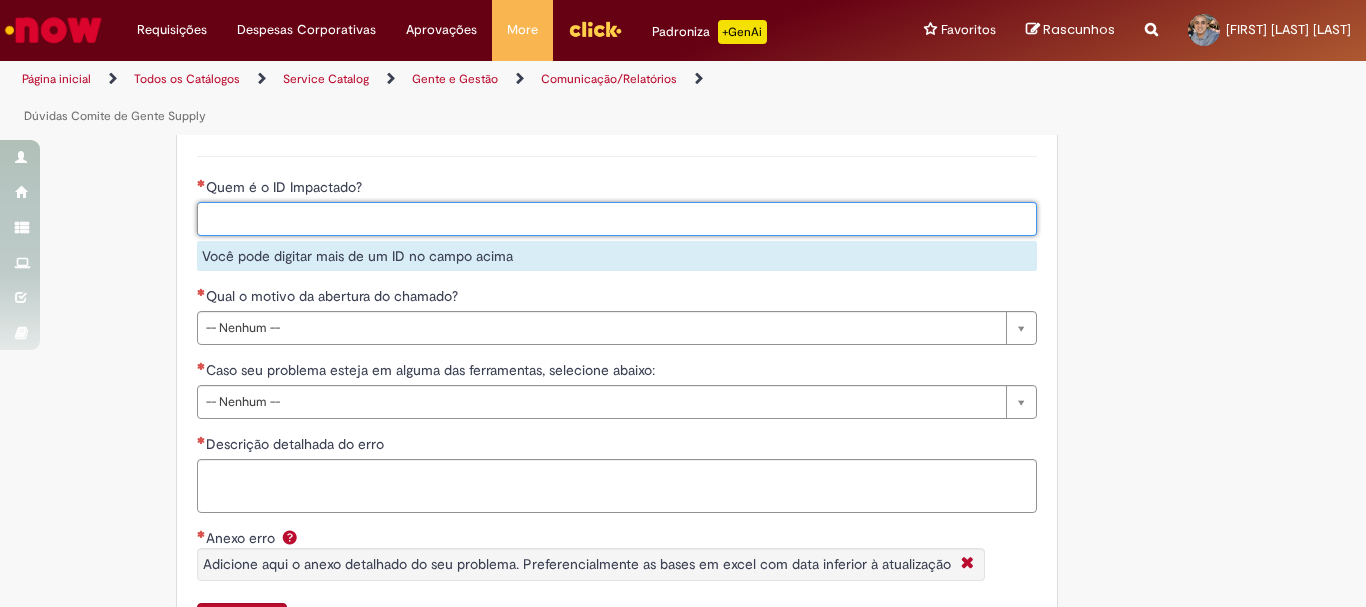 click on "Quem é o ID Impactado?" at bounding box center (659, 219) 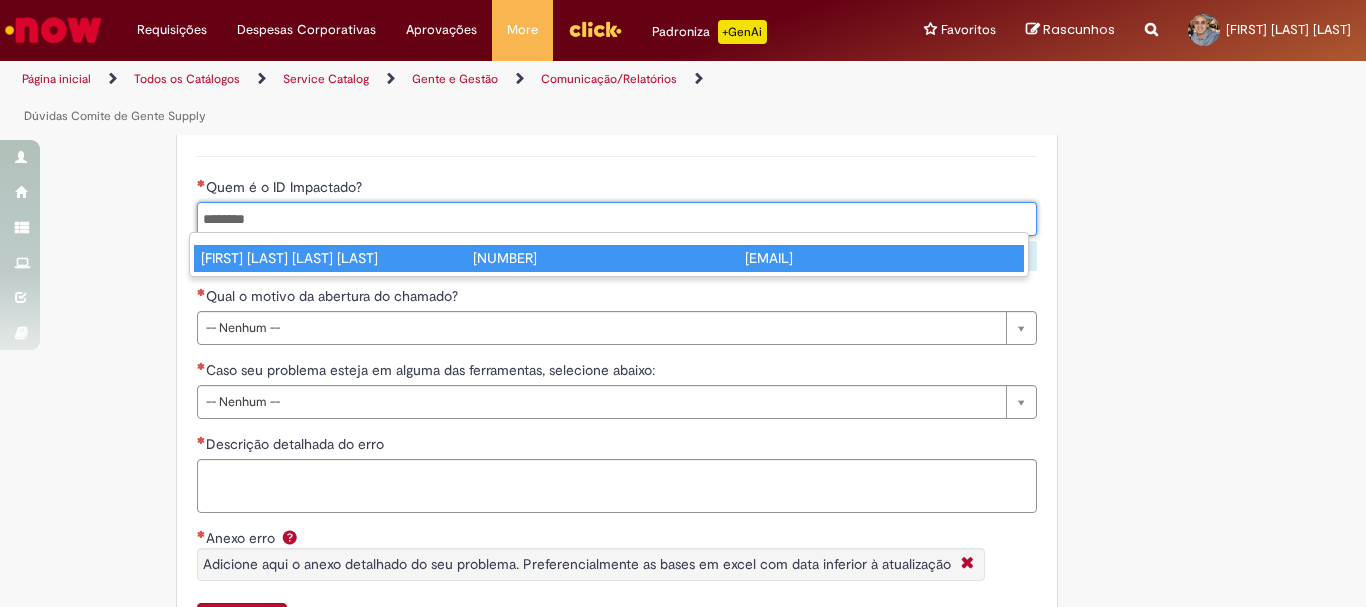 type on "********" 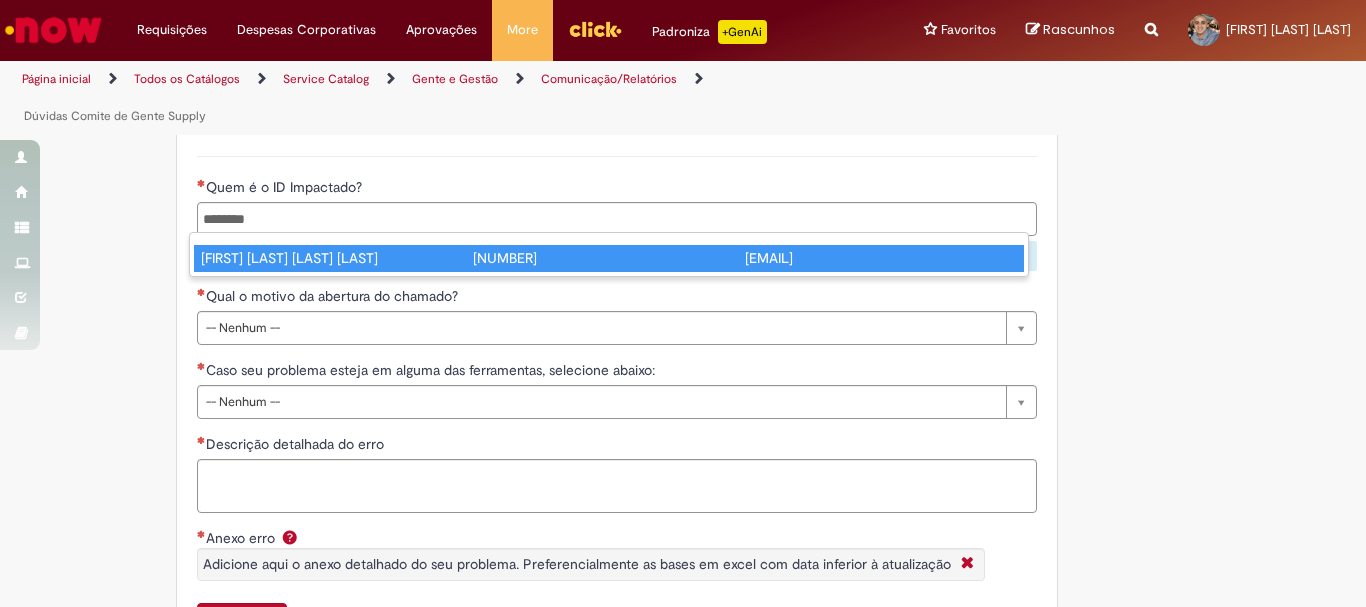 type 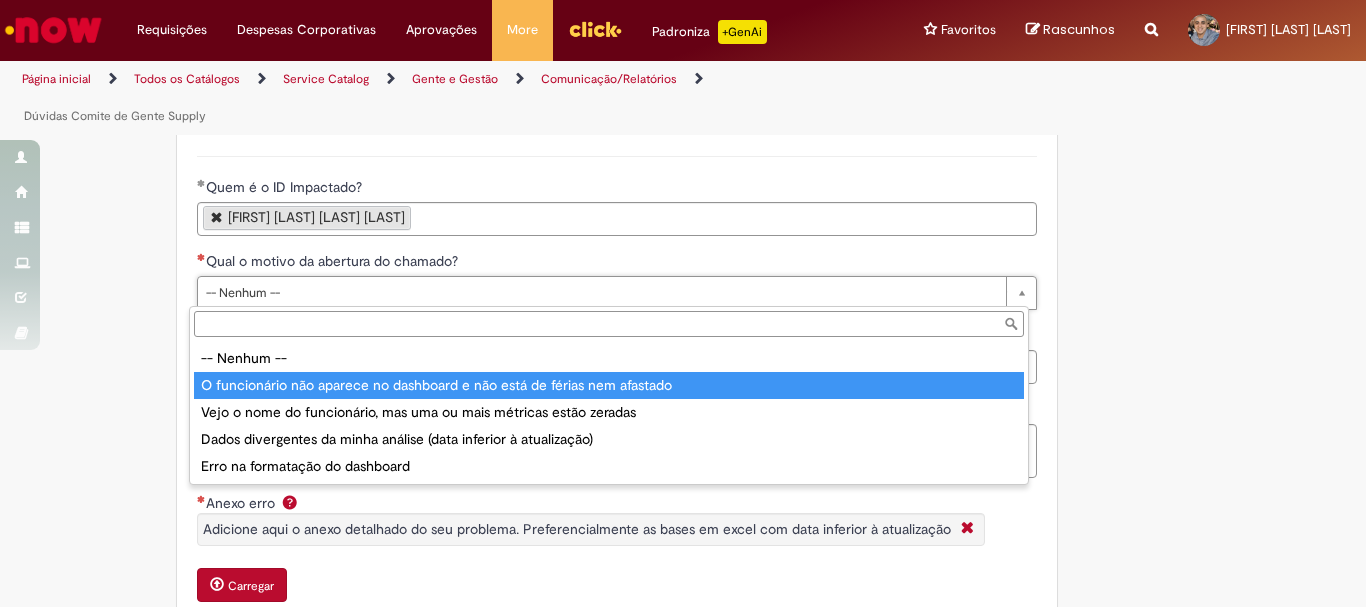 type on "**********" 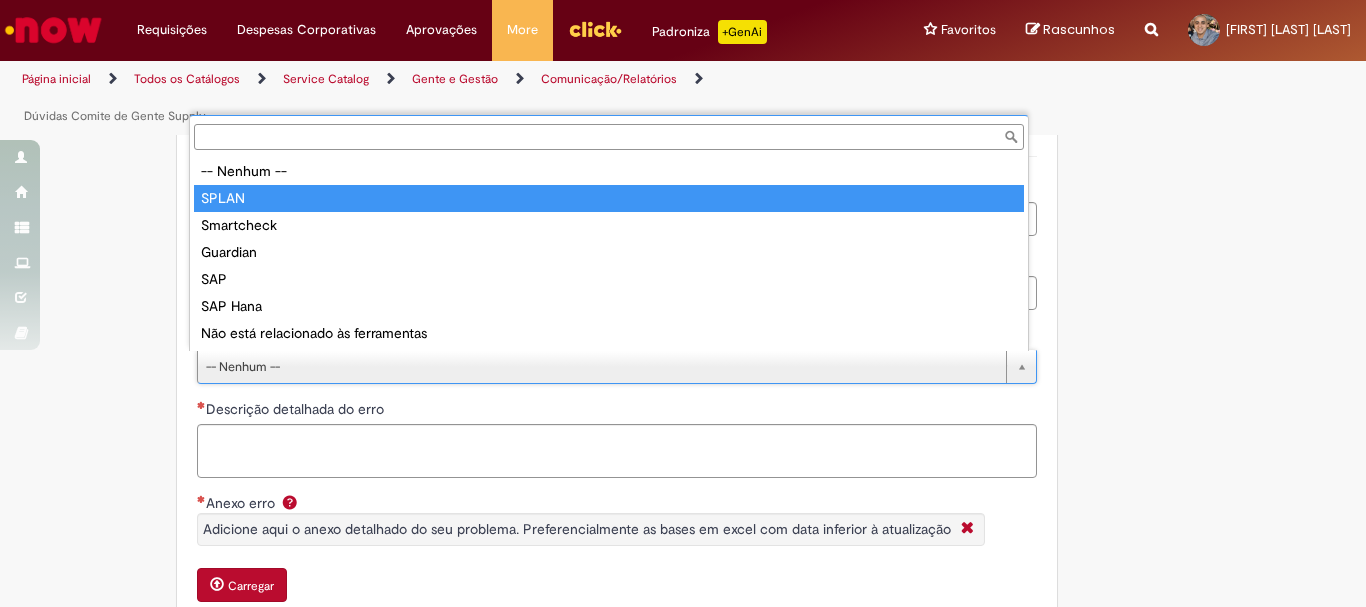 type on "*****" 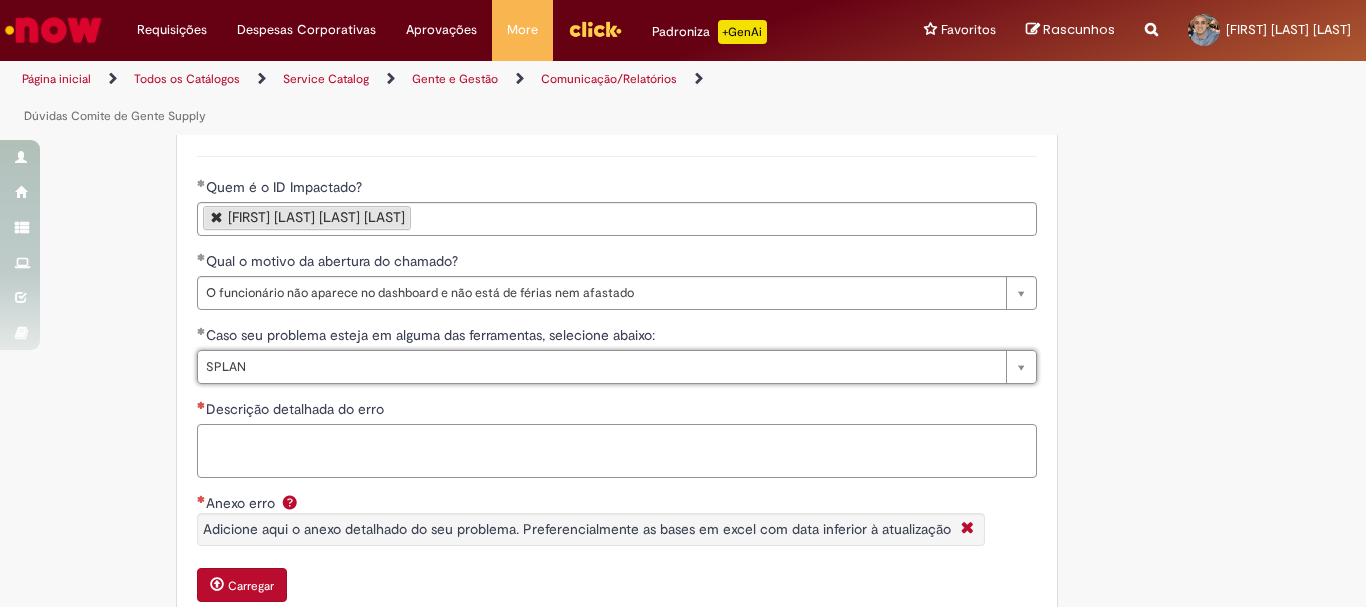 click on "Descrição detalhada do erro" at bounding box center [617, 451] 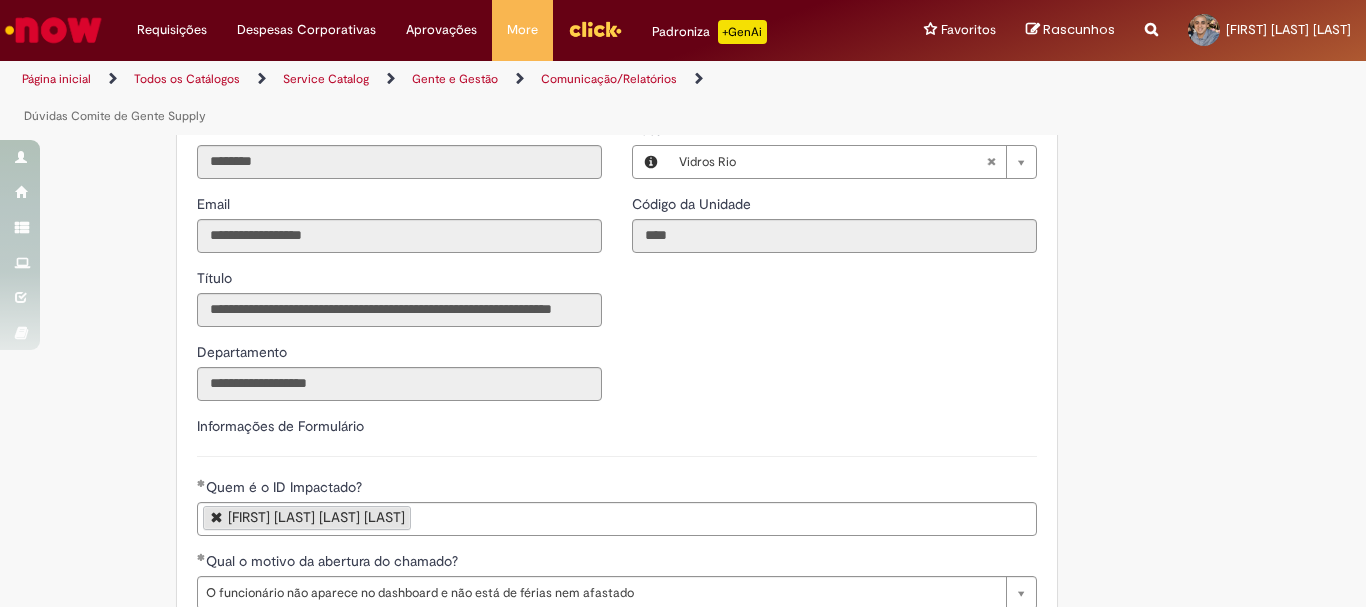 scroll, scrollTop: 0, scrollLeft: 0, axis: both 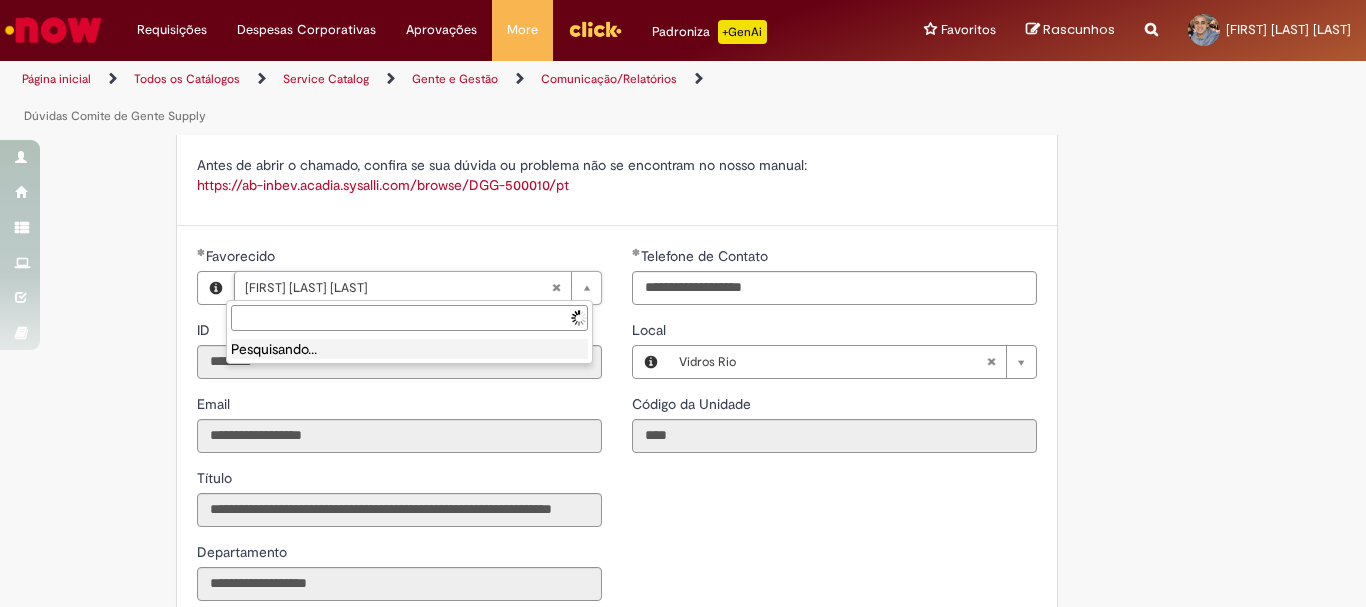 type 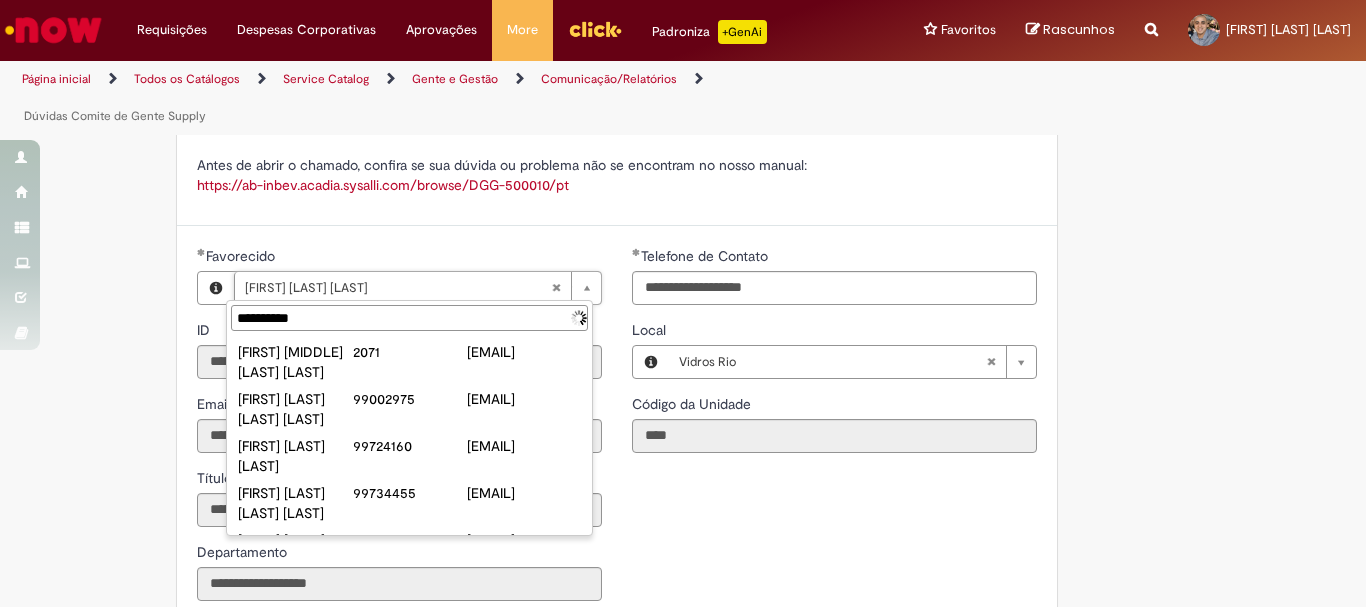 type on "**********" 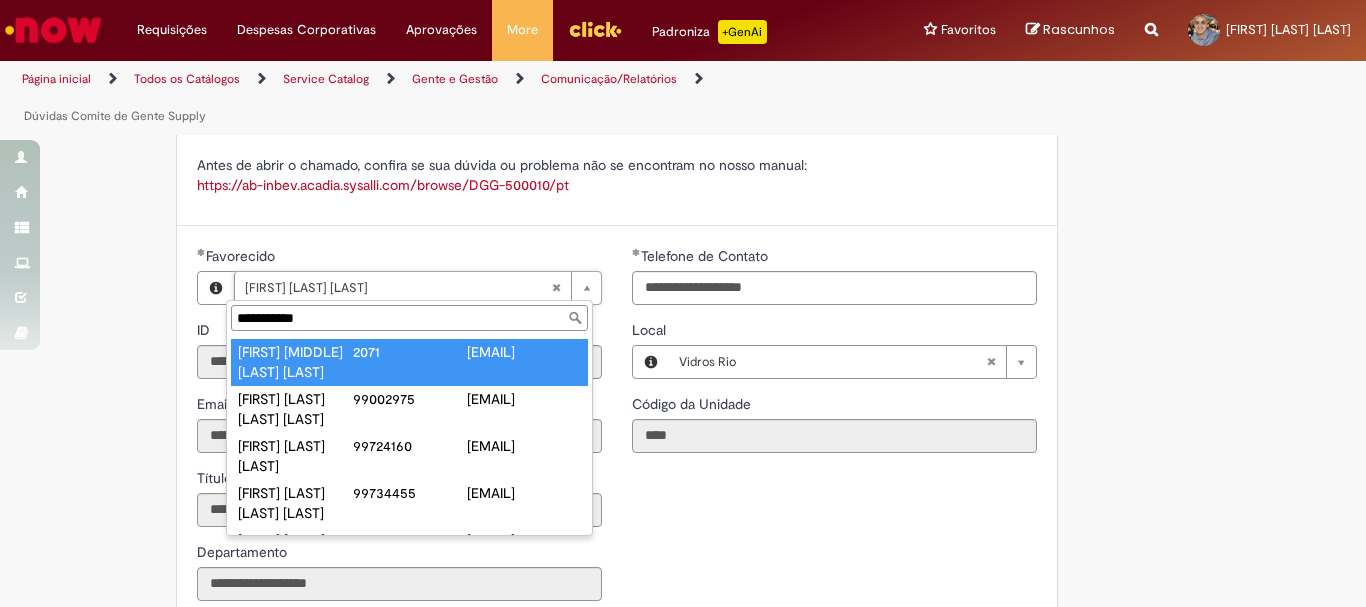 type on "**********" 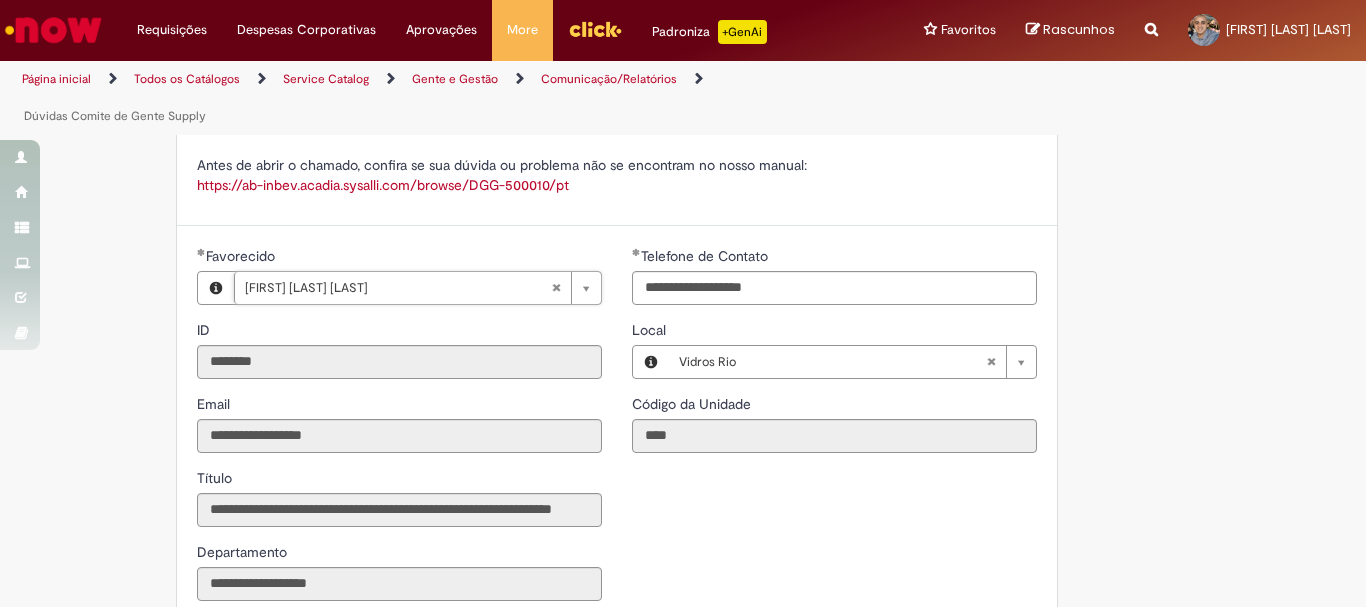 scroll, scrollTop: 0, scrollLeft: 158, axis: horizontal 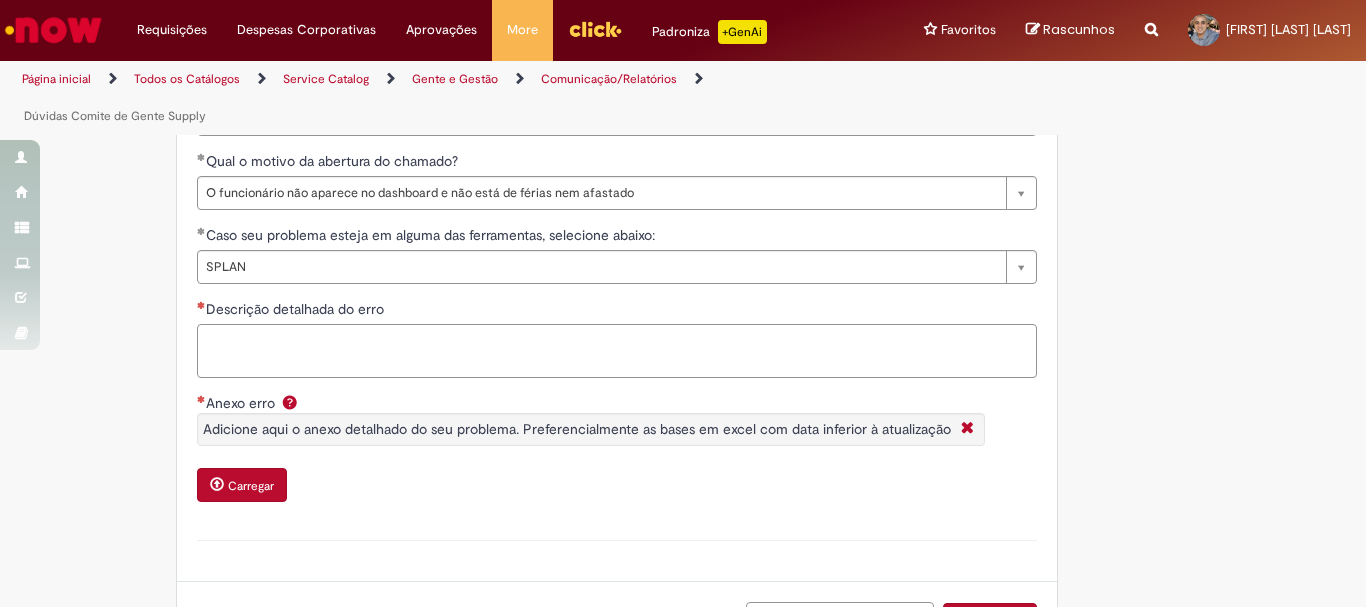 click on "Descrição detalhada do erro" at bounding box center [617, 351] 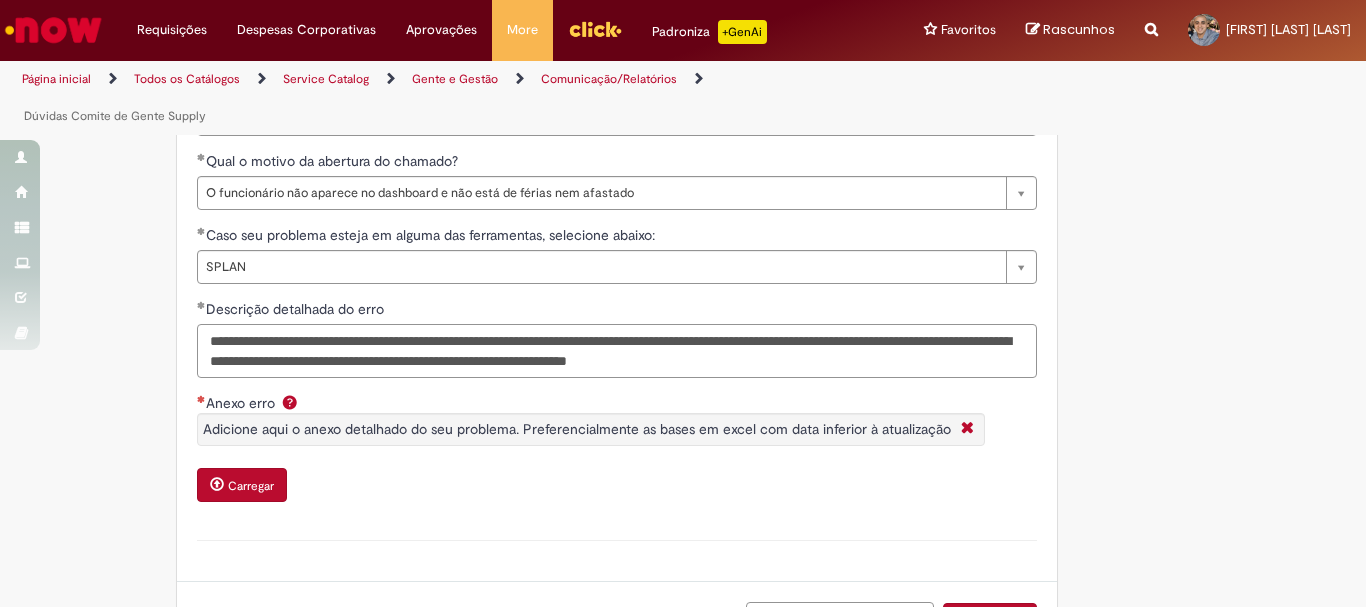 scroll, scrollTop: 961, scrollLeft: 0, axis: vertical 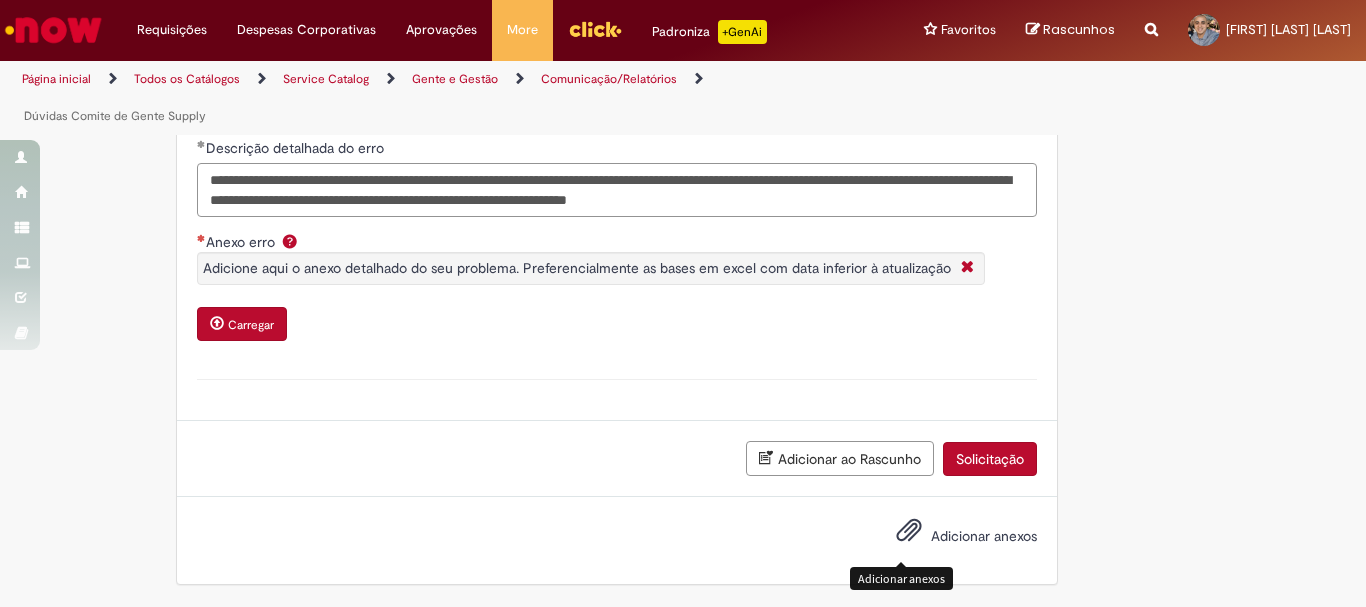 type on "**********" 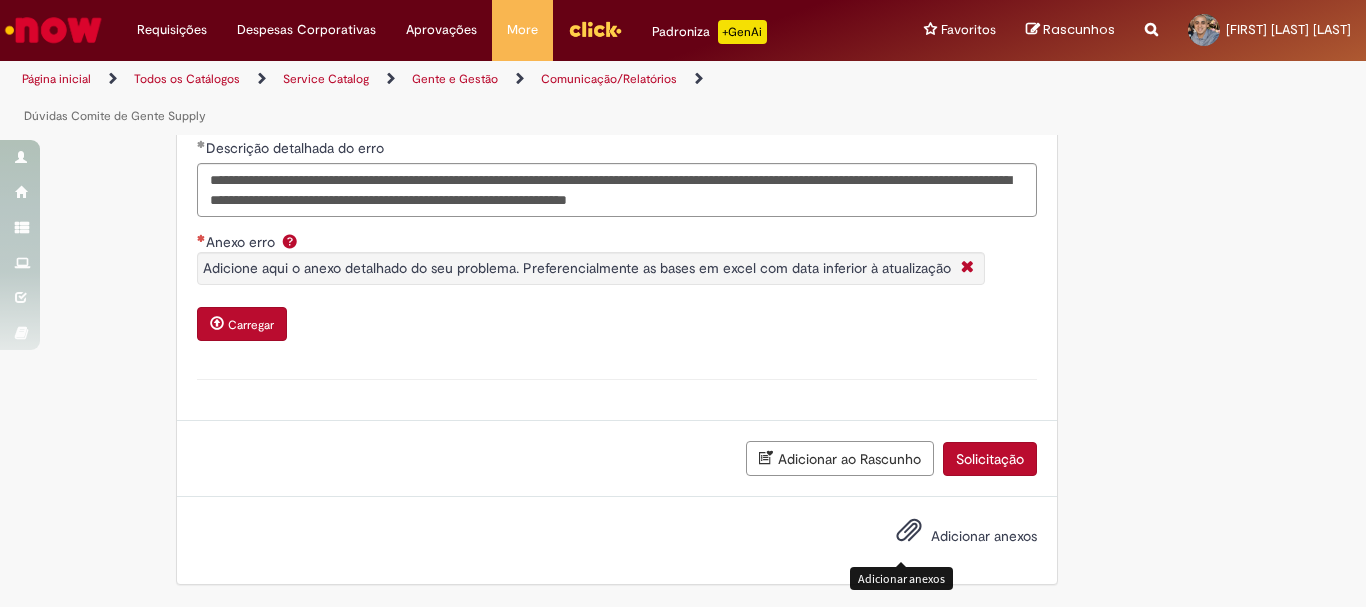 click at bounding box center (909, 531) 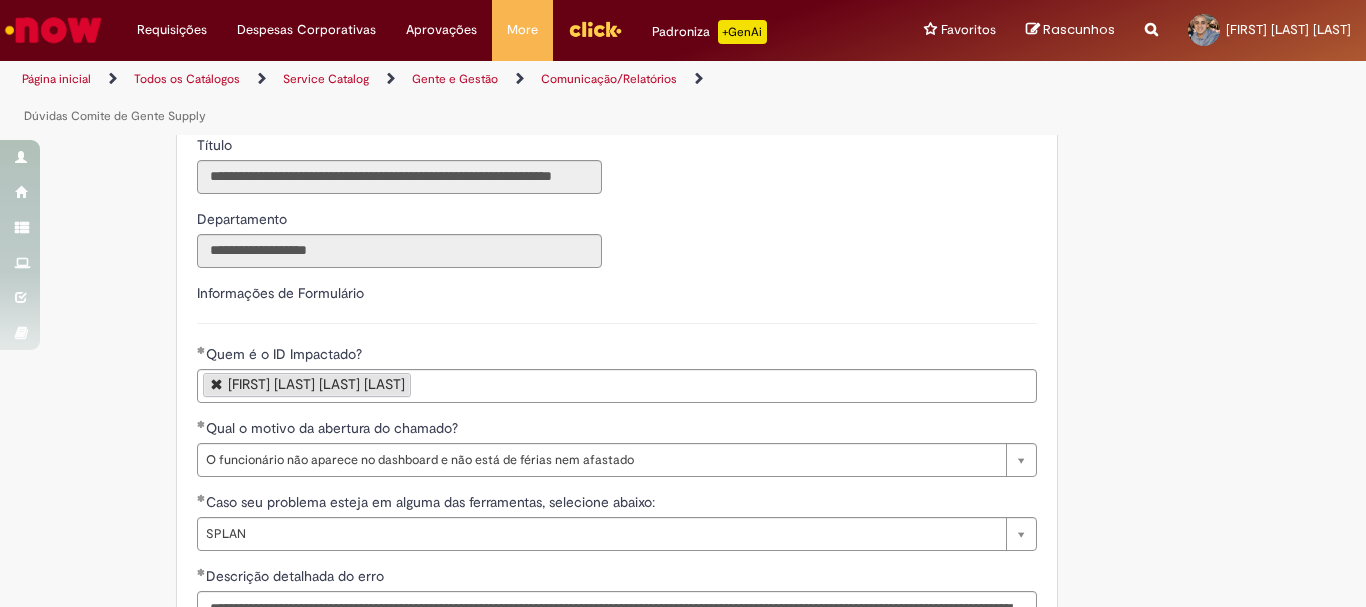 scroll, scrollTop: 133, scrollLeft: 0, axis: vertical 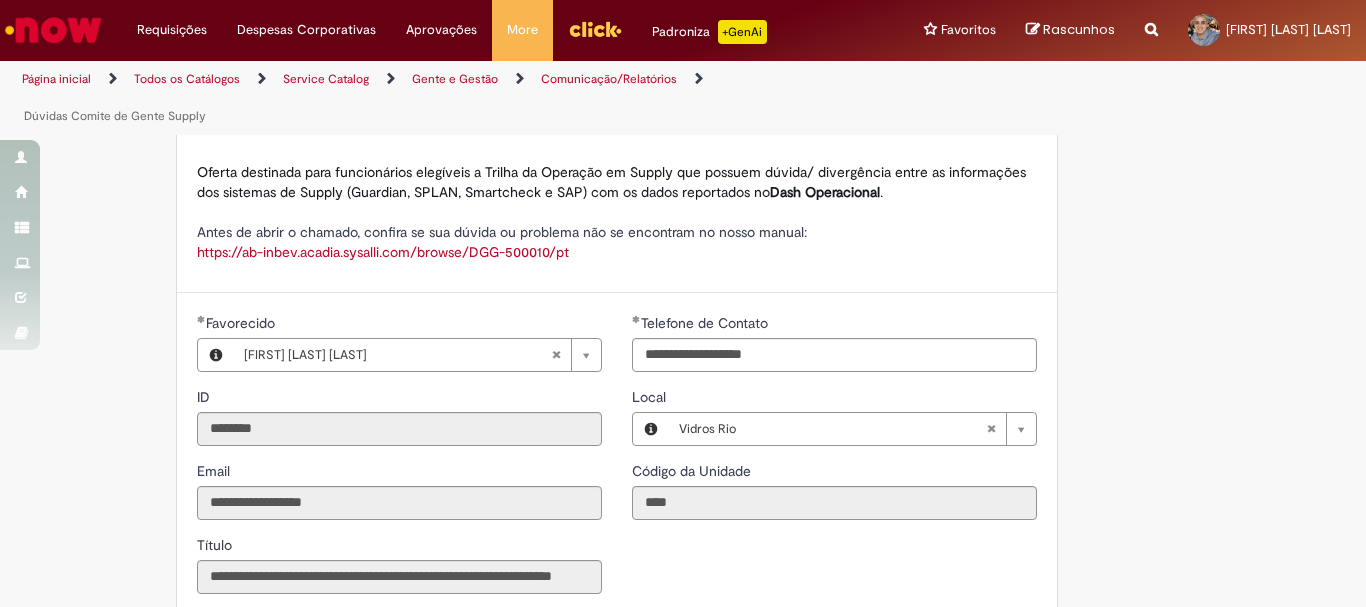 type 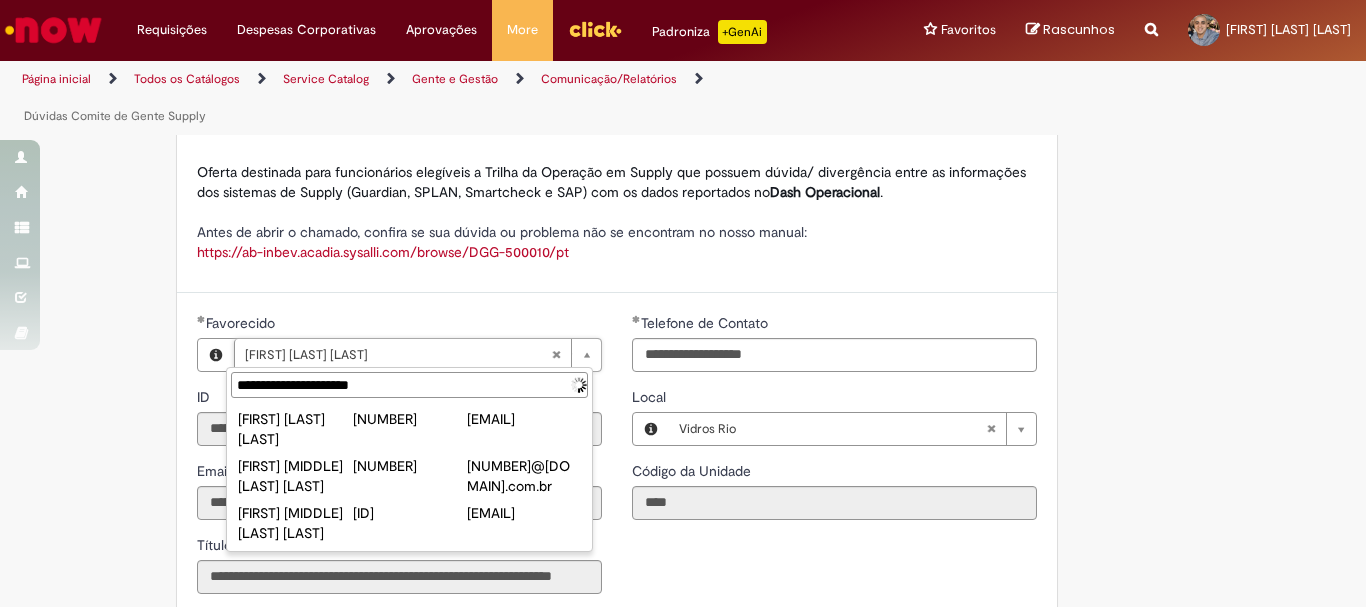 type on "**********" 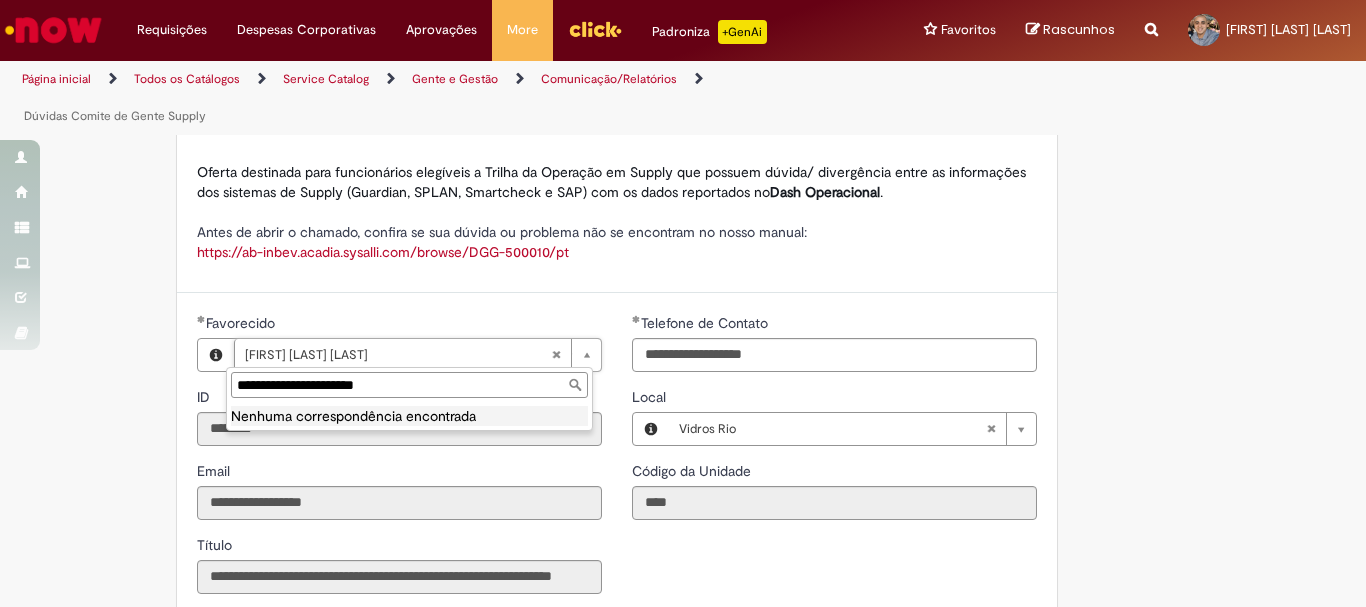 type on "**********" 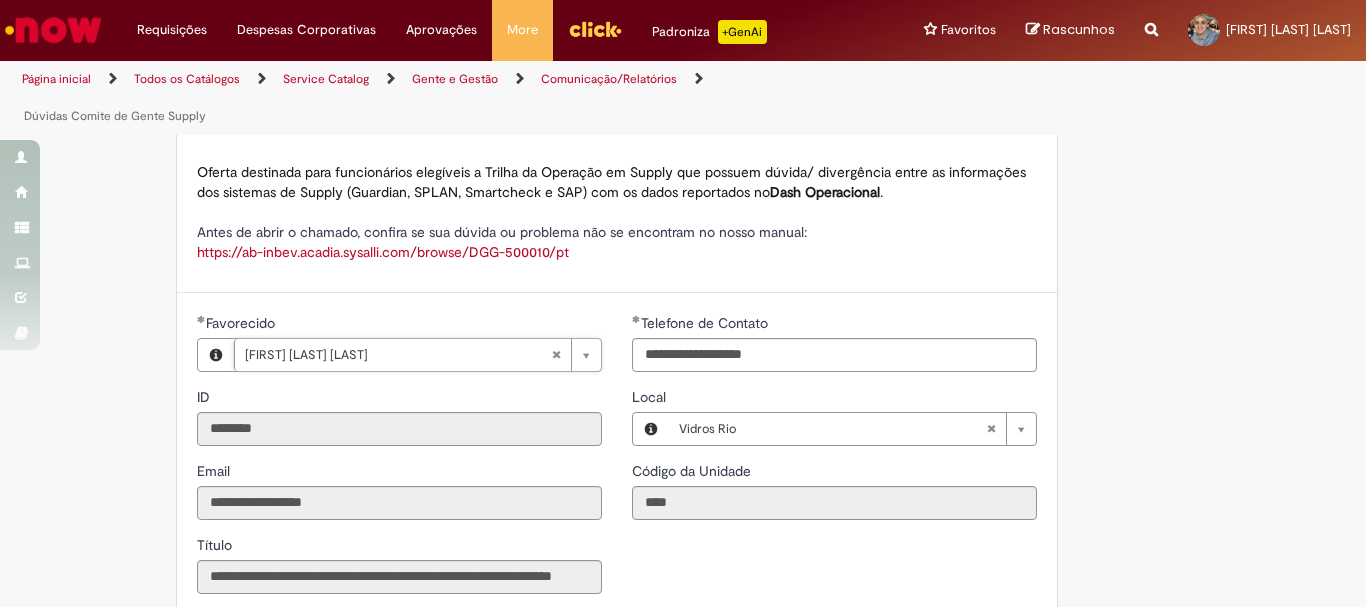scroll, scrollTop: 0, scrollLeft: 158, axis: horizontal 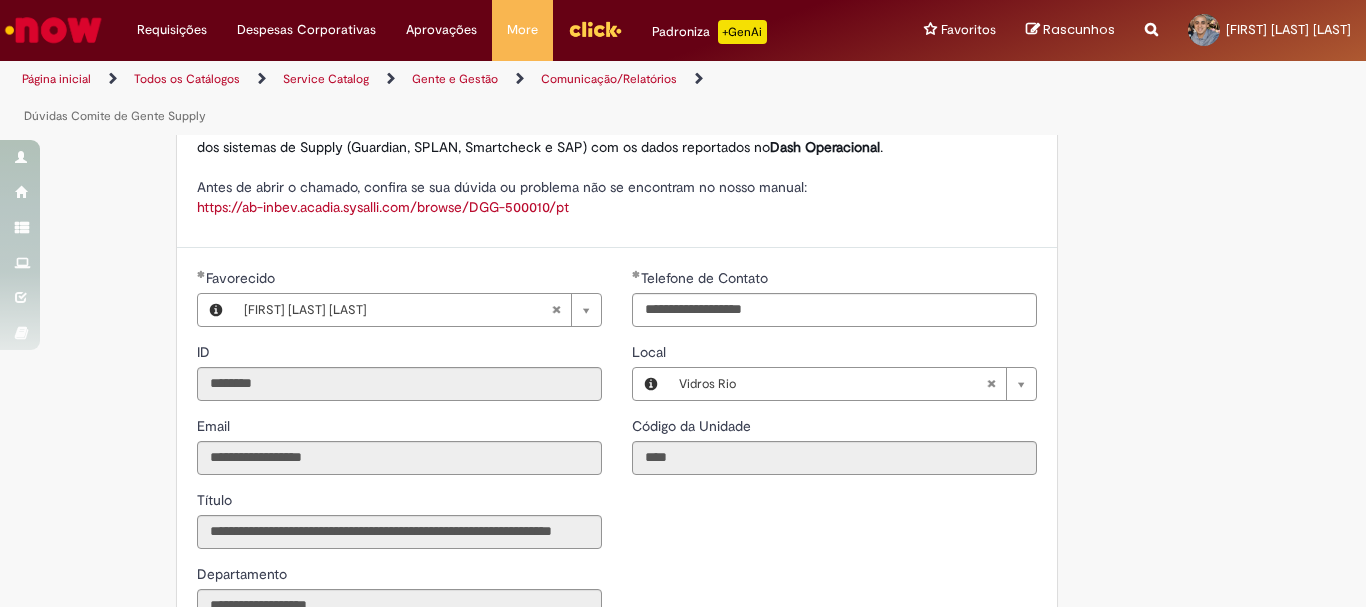 type 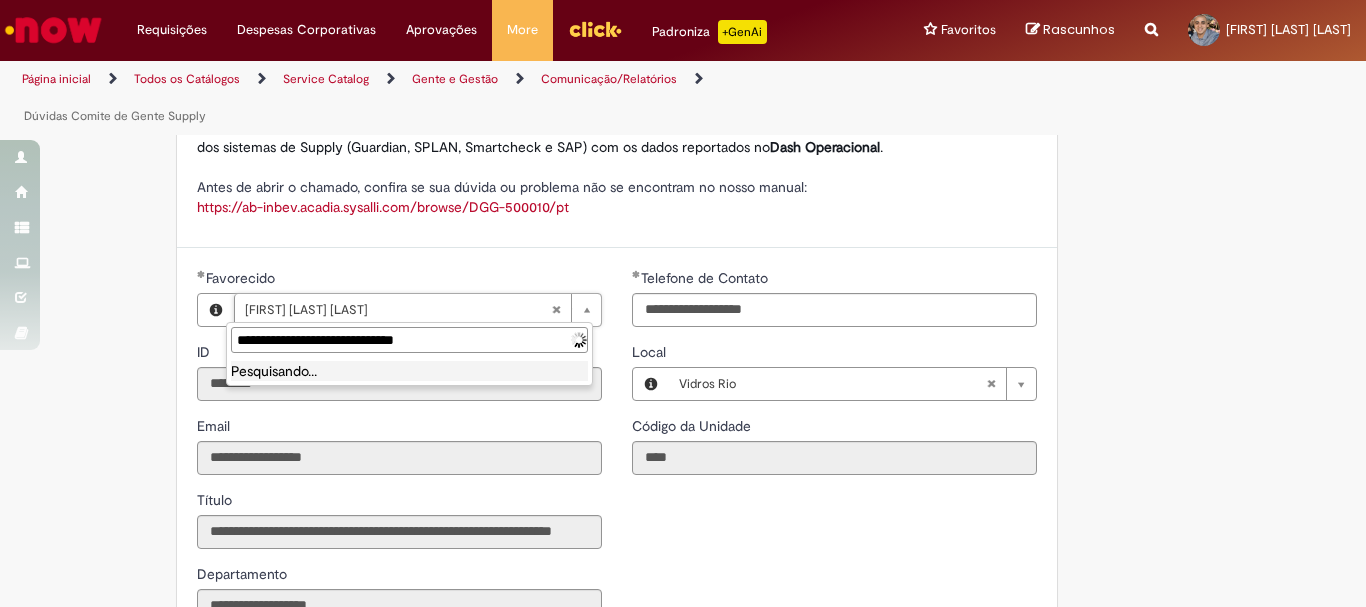 type on "**********" 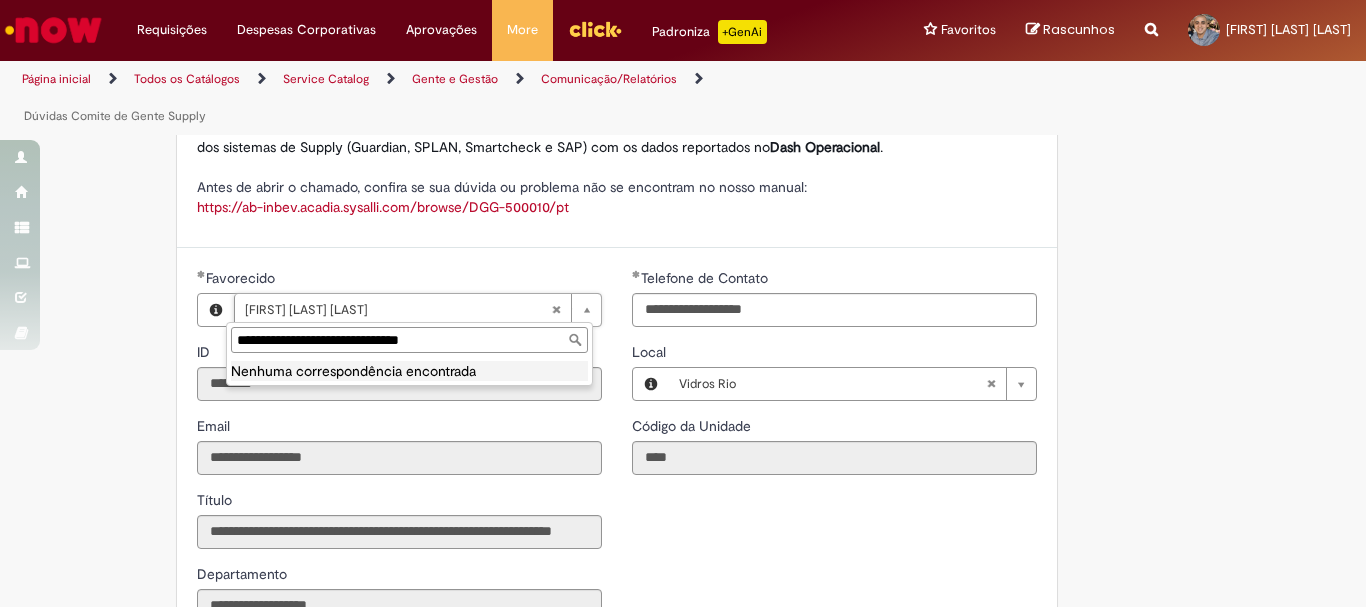 type on "**********" 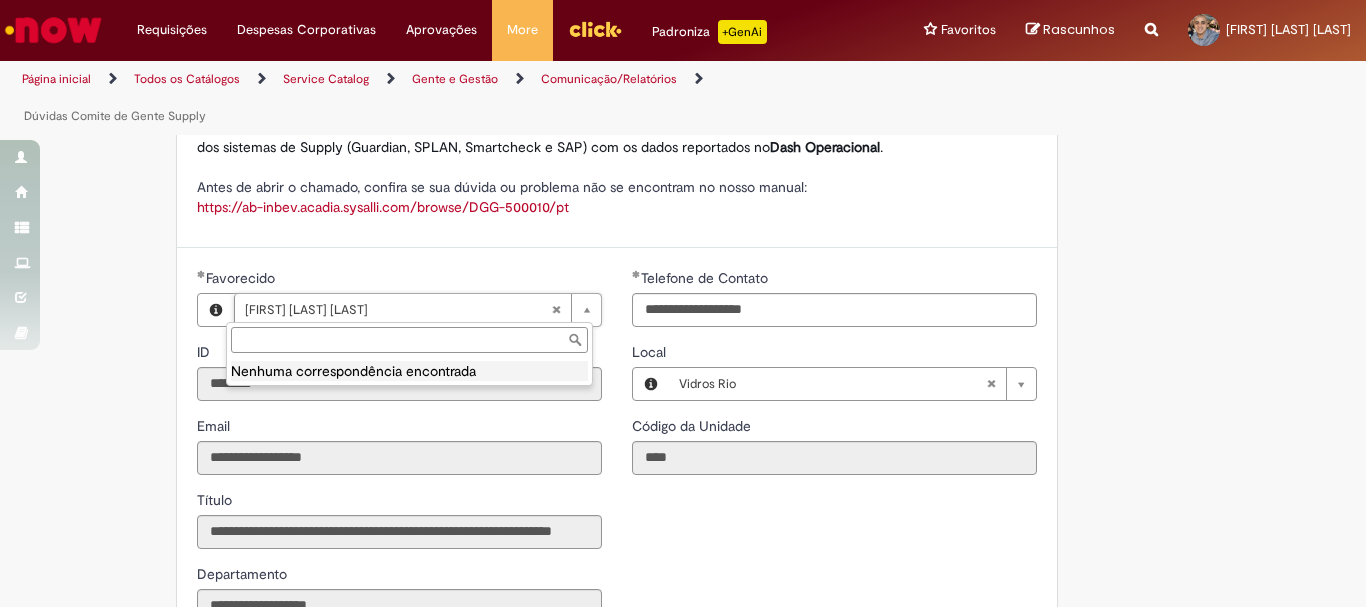 scroll, scrollTop: 0, scrollLeft: 158, axis: horizontal 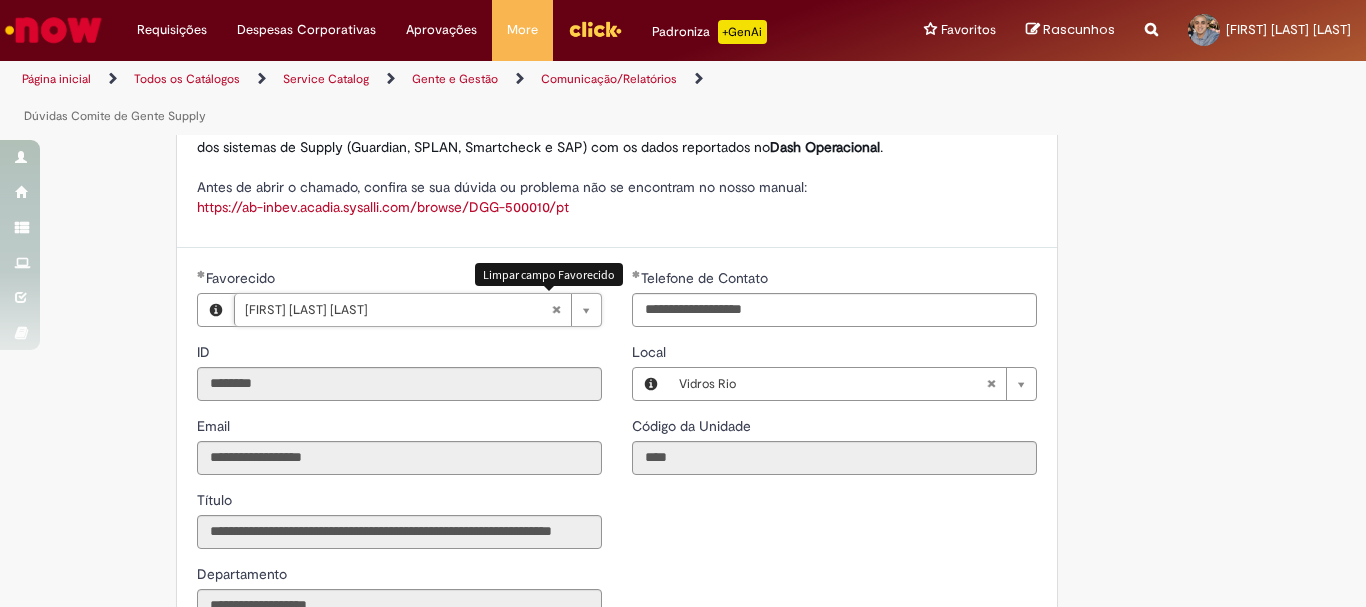 click at bounding box center (556, 310) 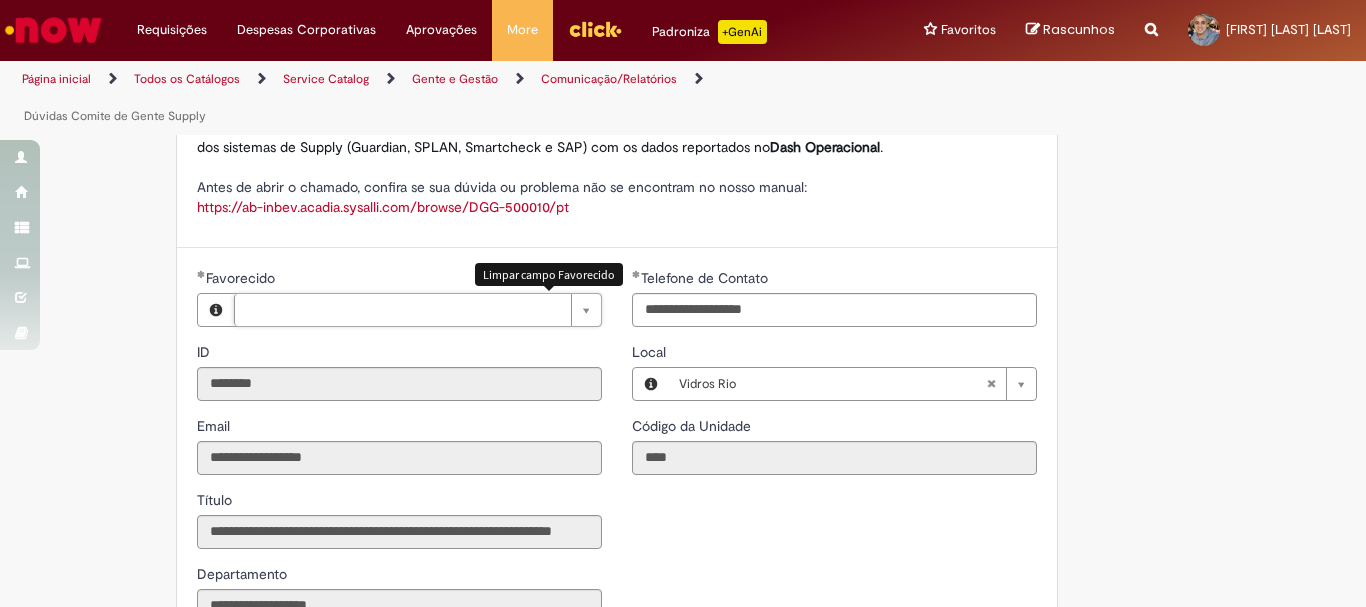type 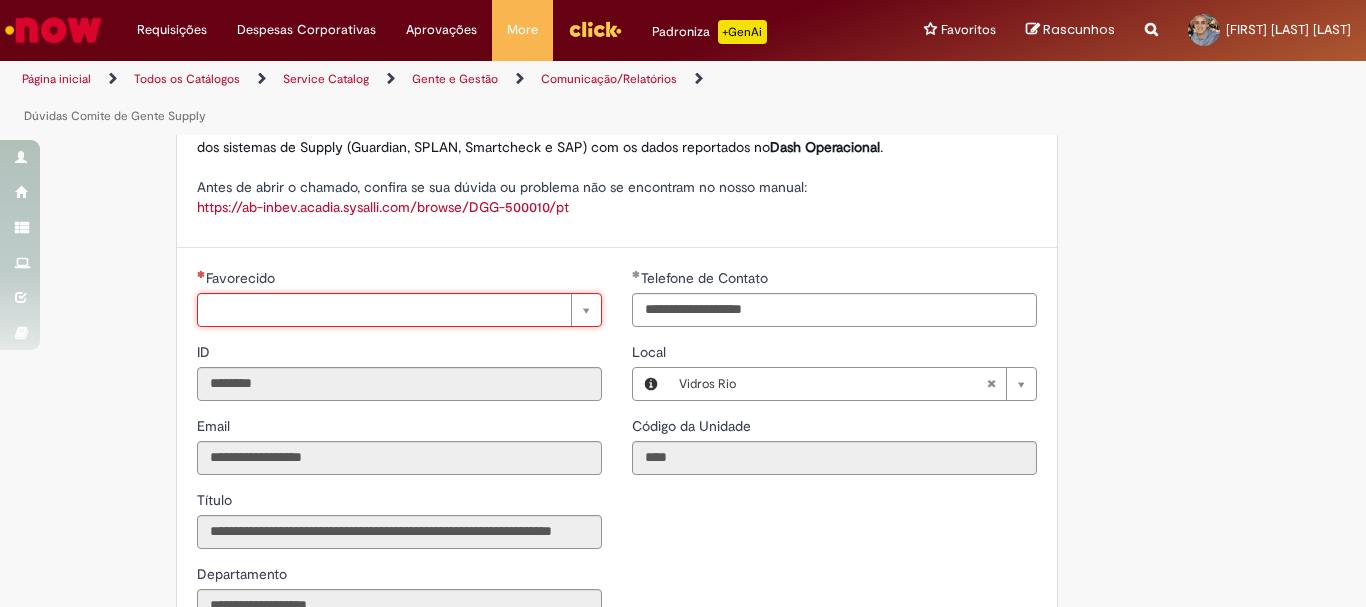 type on "*" 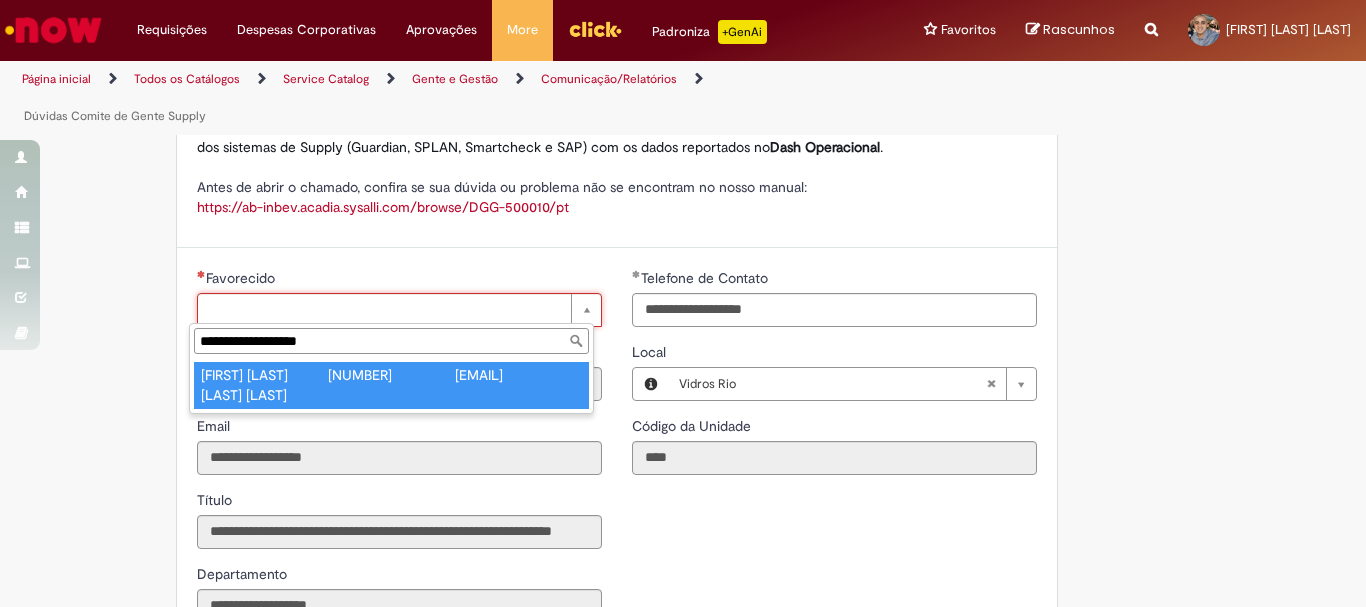 type on "**********" 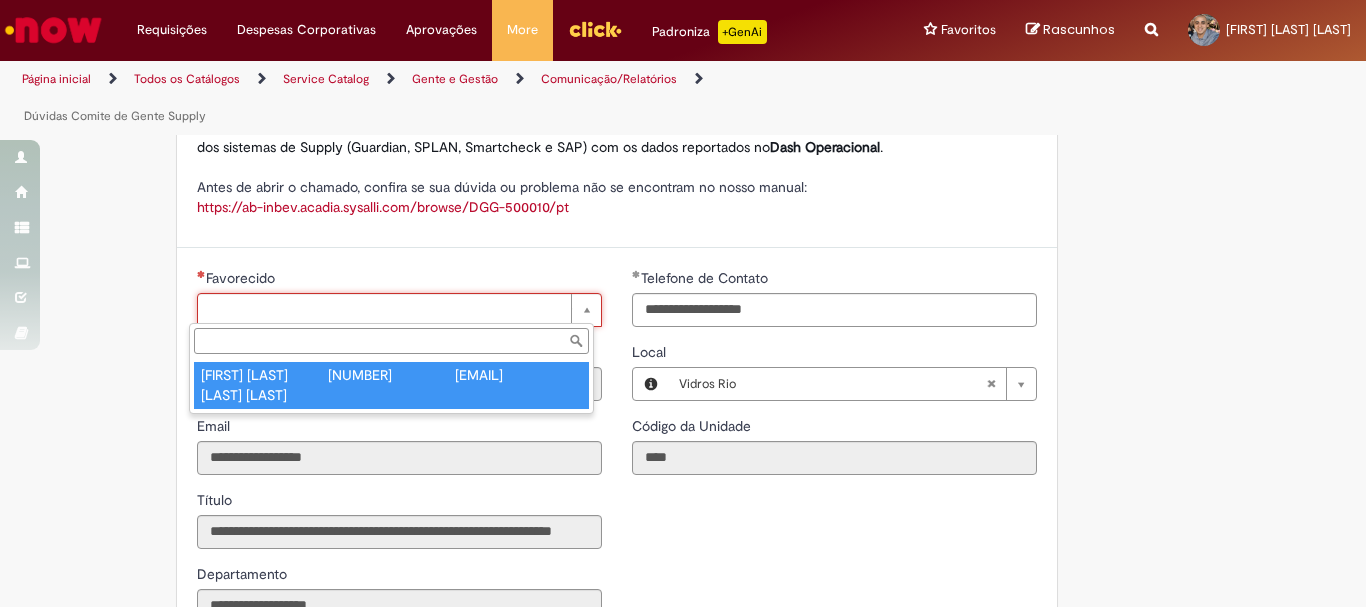 type on "********" 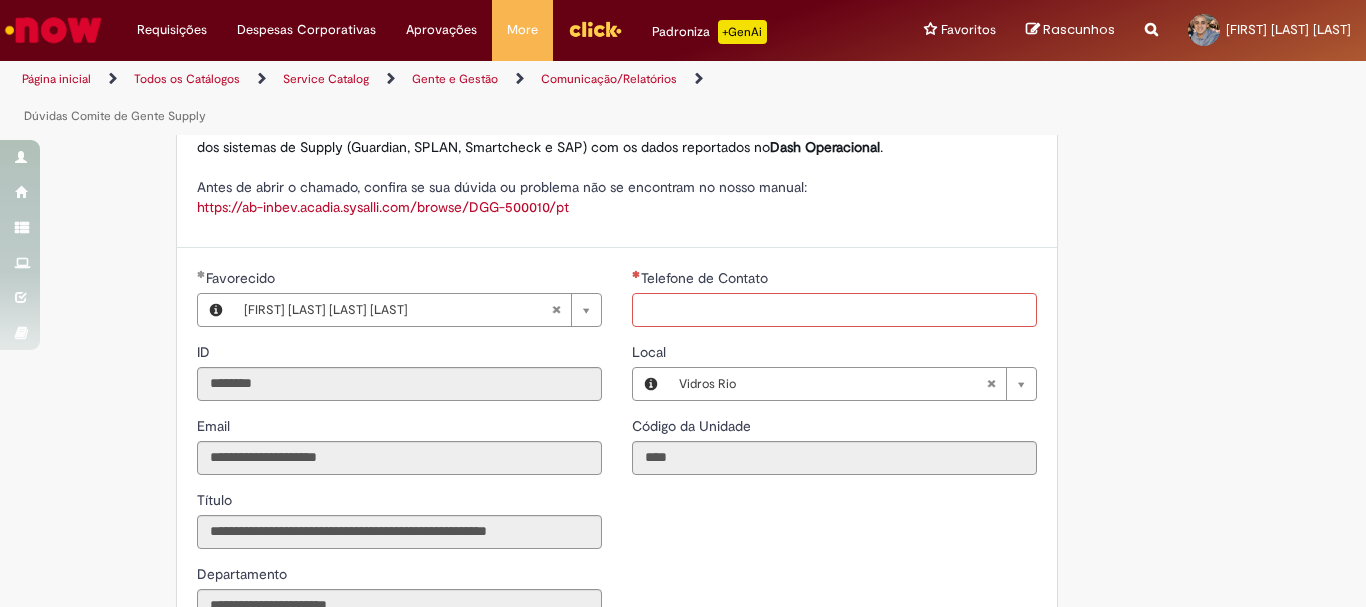 click on "Telefone de Contato" at bounding box center (834, 310) 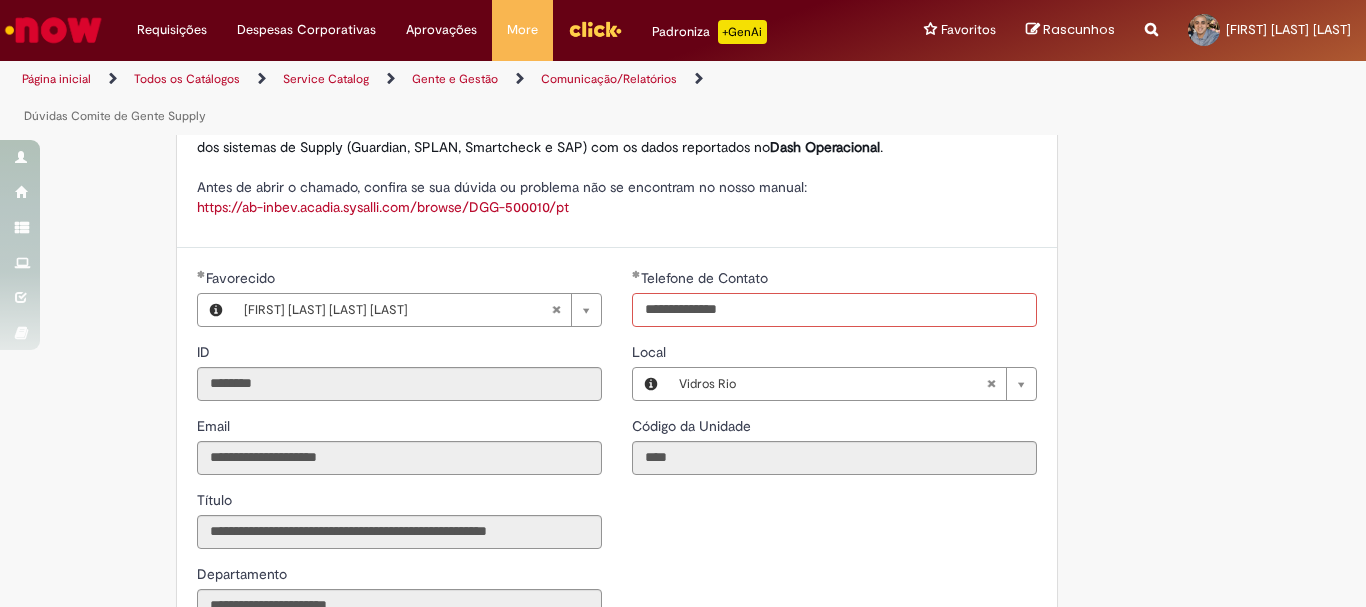 click on "**********" at bounding box center (834, 310) 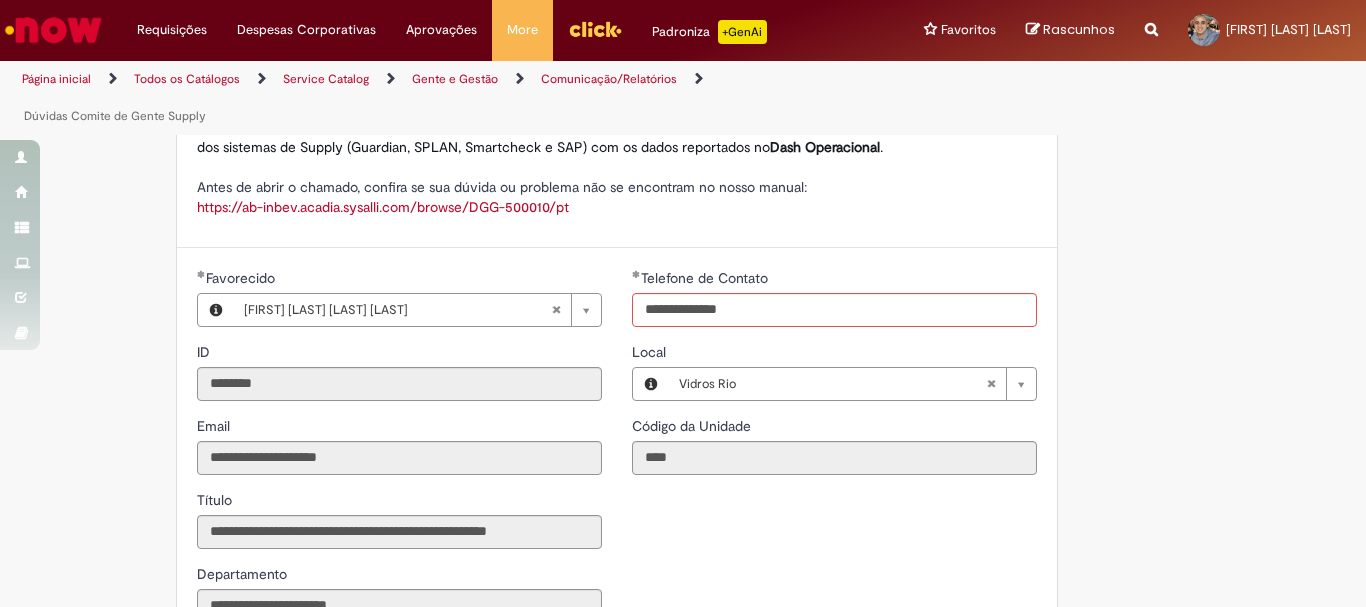 type 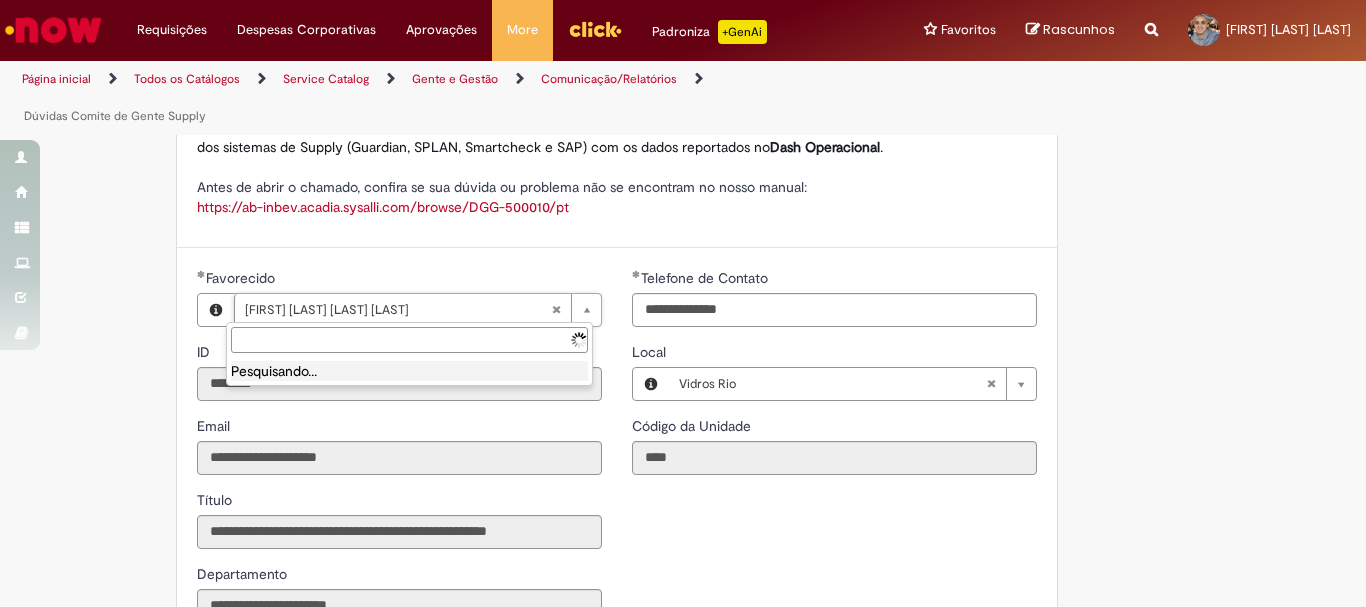 type 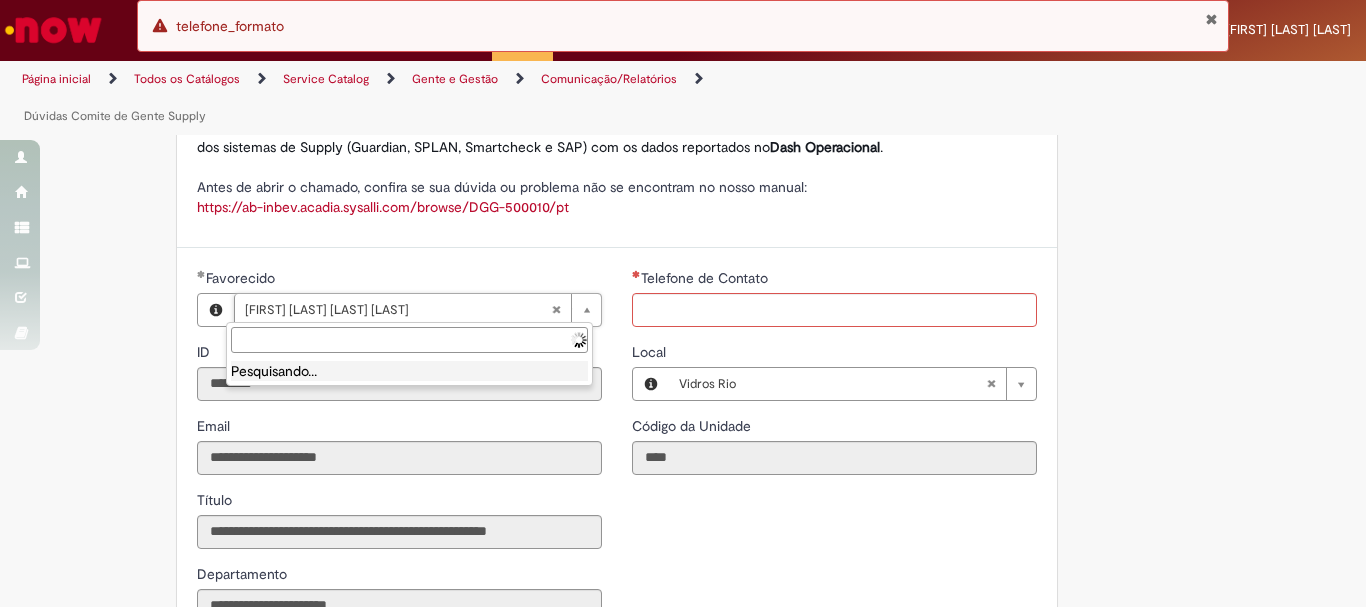 type on "**********" 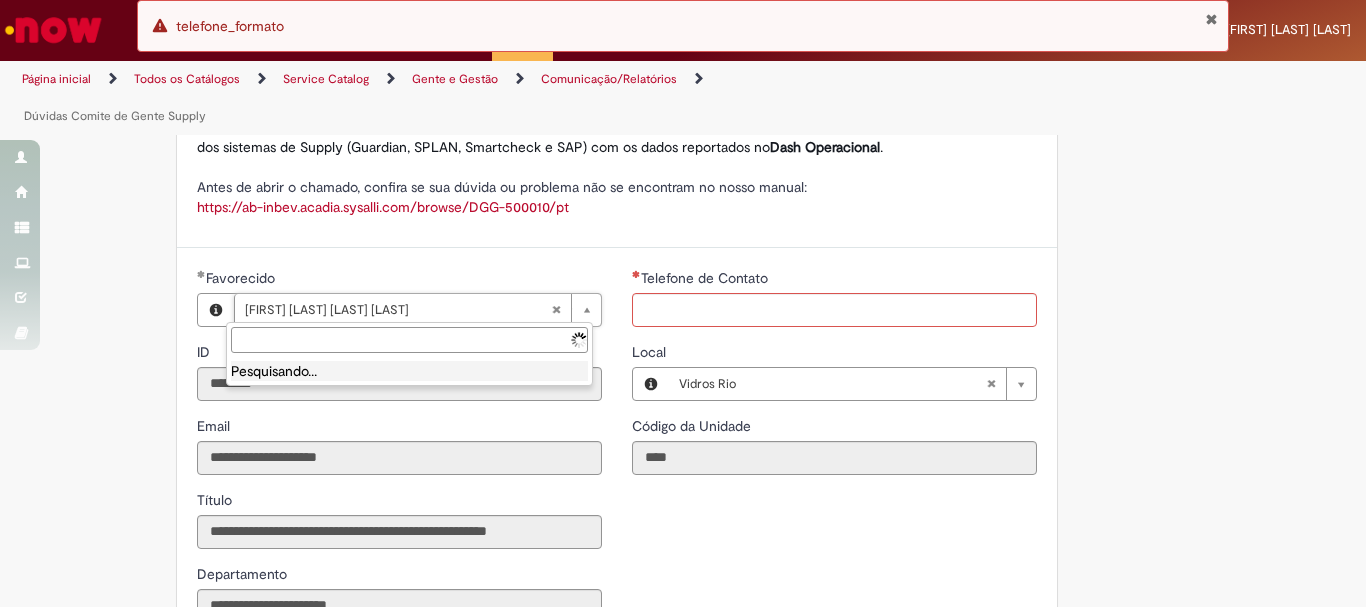 scroll, scrollTop: 0, scrollLeft: 202, axis: horizontal 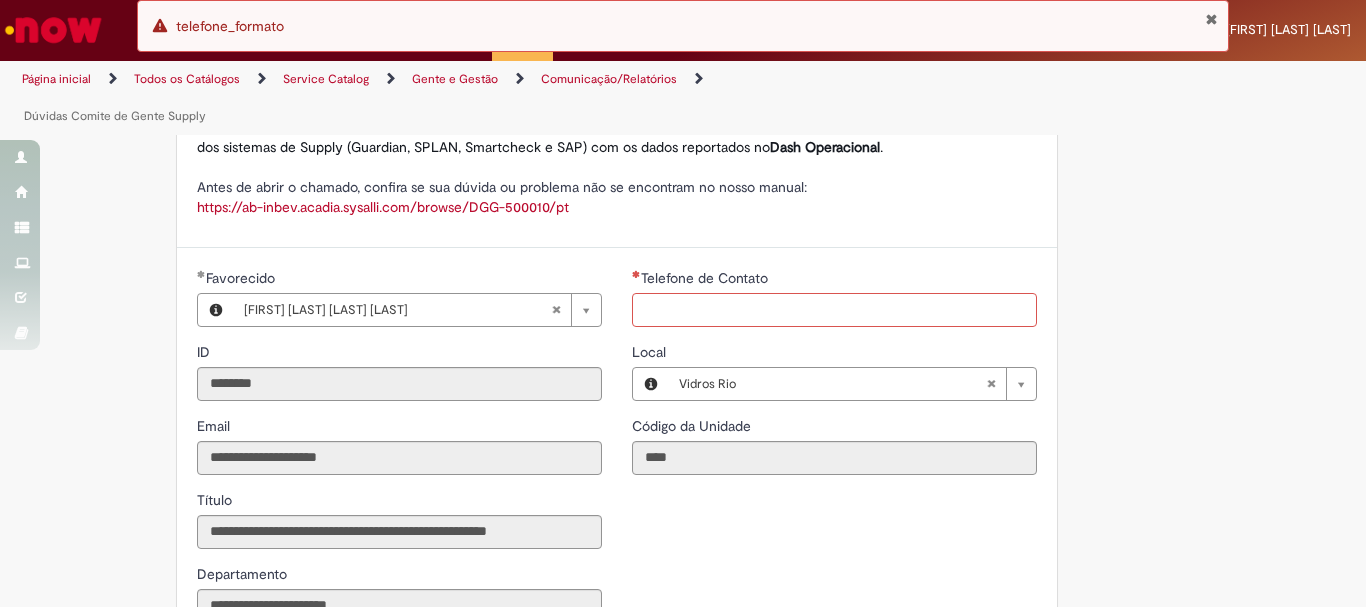 click on "Telefone de Contato" at bounding box center (834, 310) 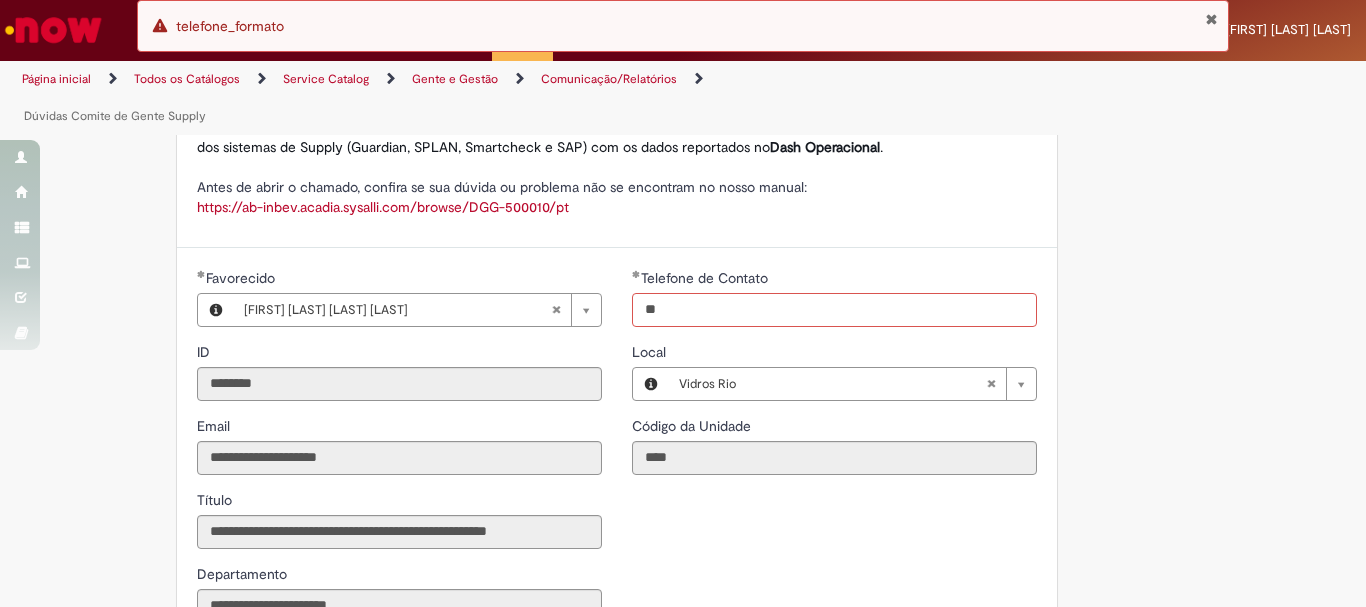 type on "*" 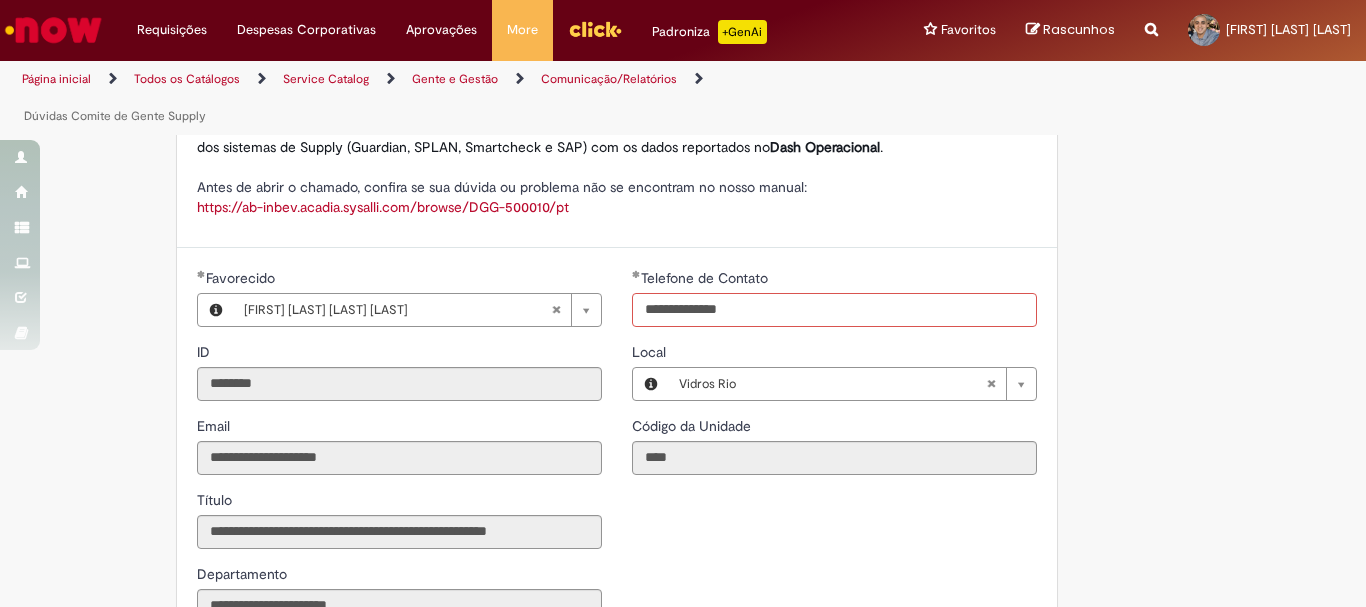 type on "**********" 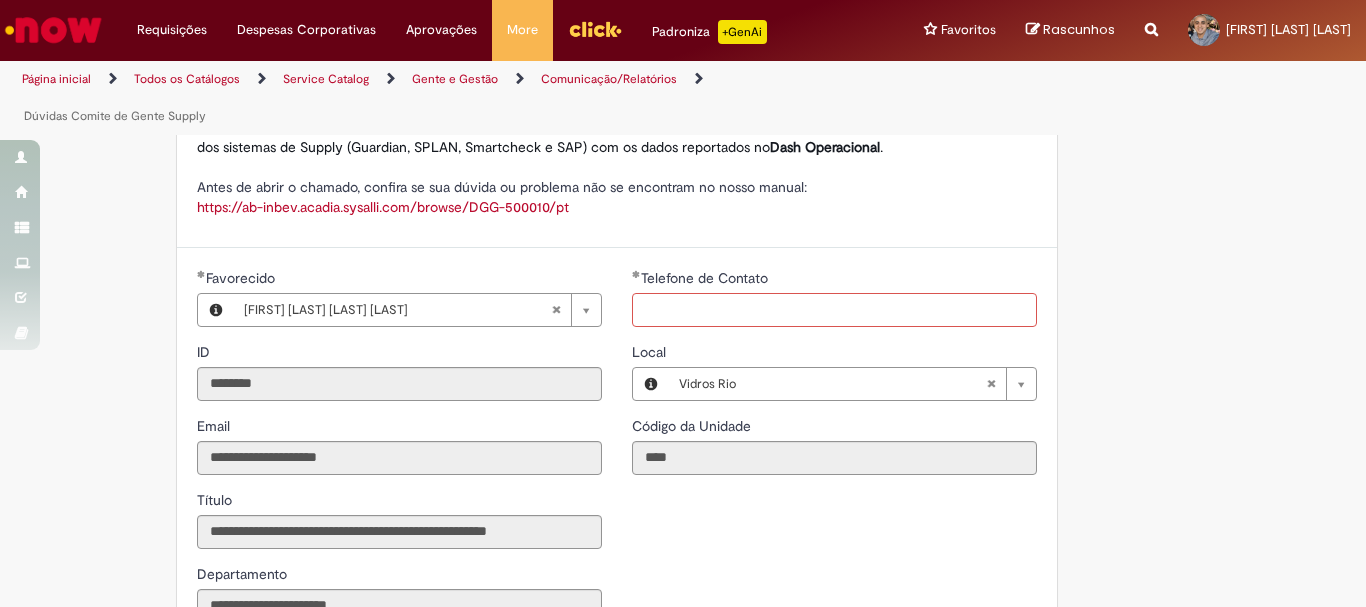 click on "**********" at bounding box center (617, 453) 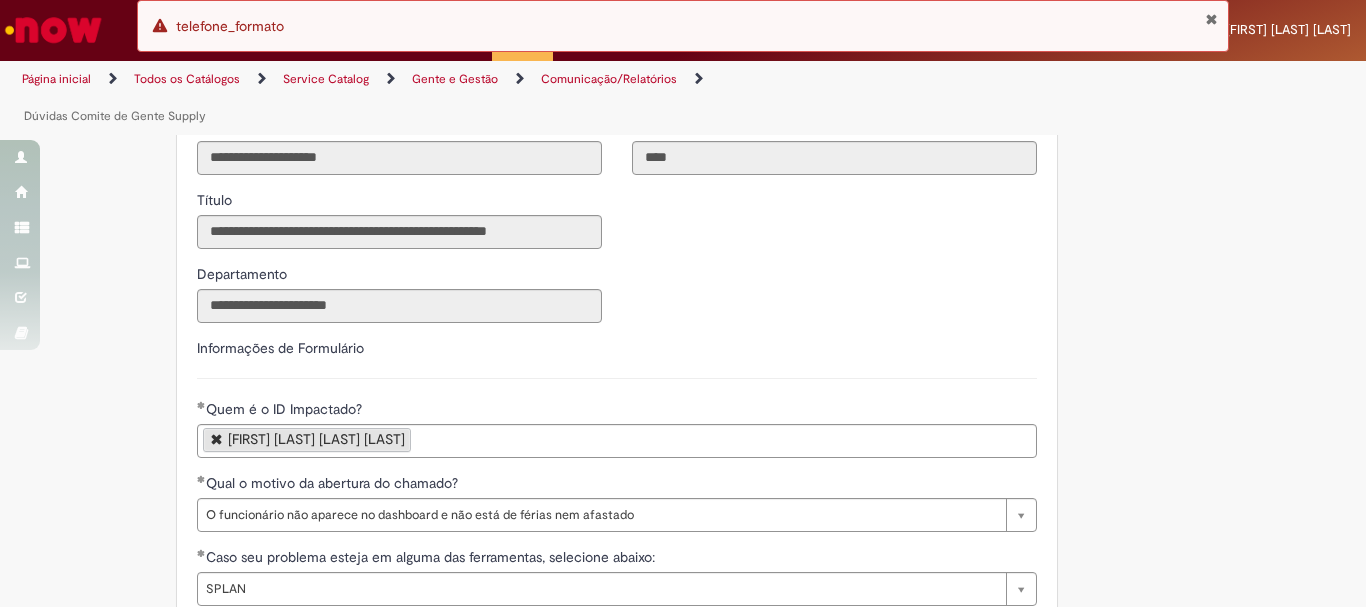 scroll, scrollTop: 178, scrollLeft: 0, axis: vertical 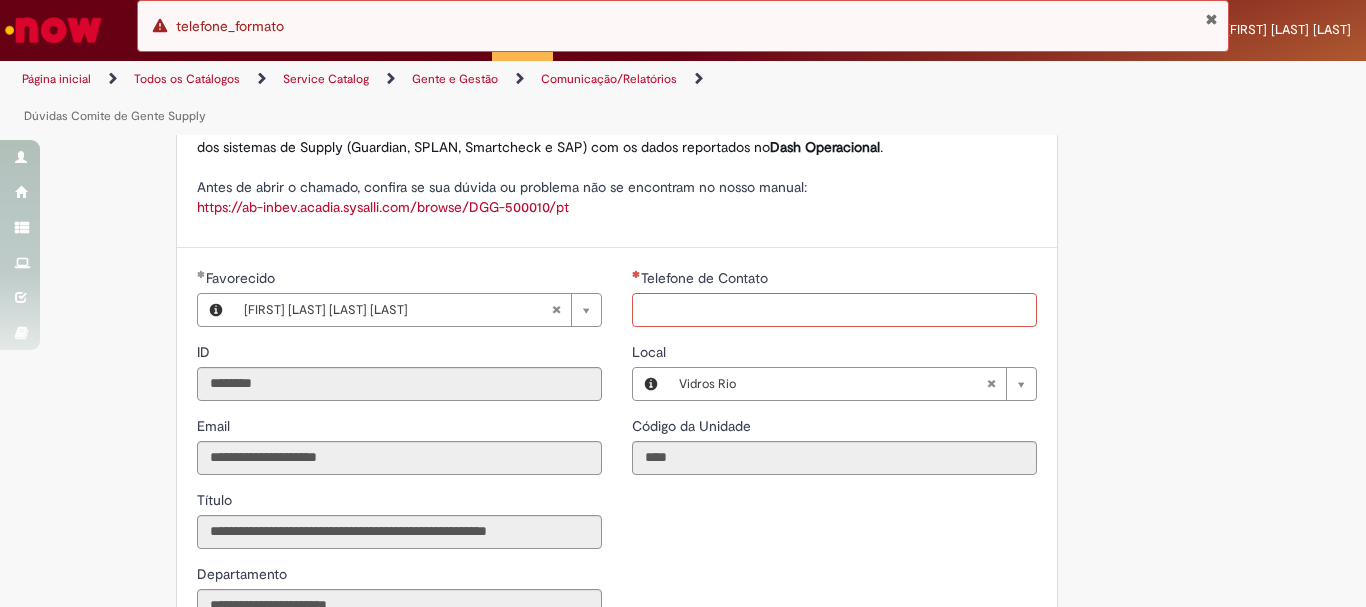 click on "Telefone de Contato" at bounding box center (834, 310) 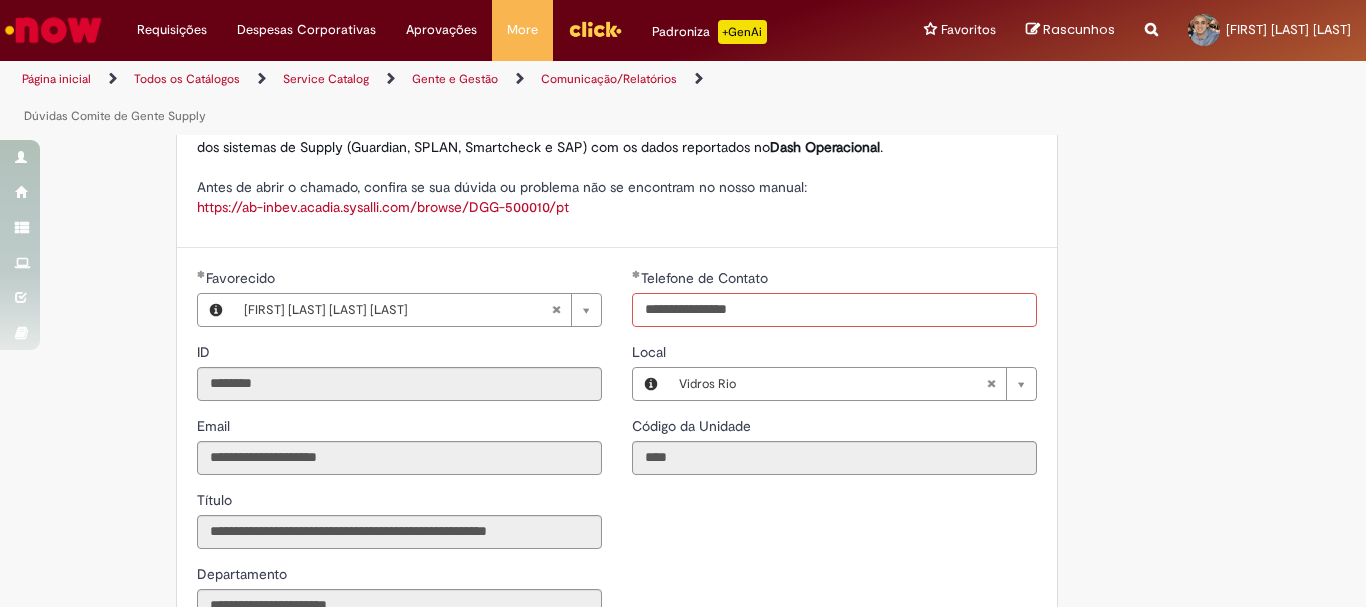 click on "**********" at bounding box center [834, 310] 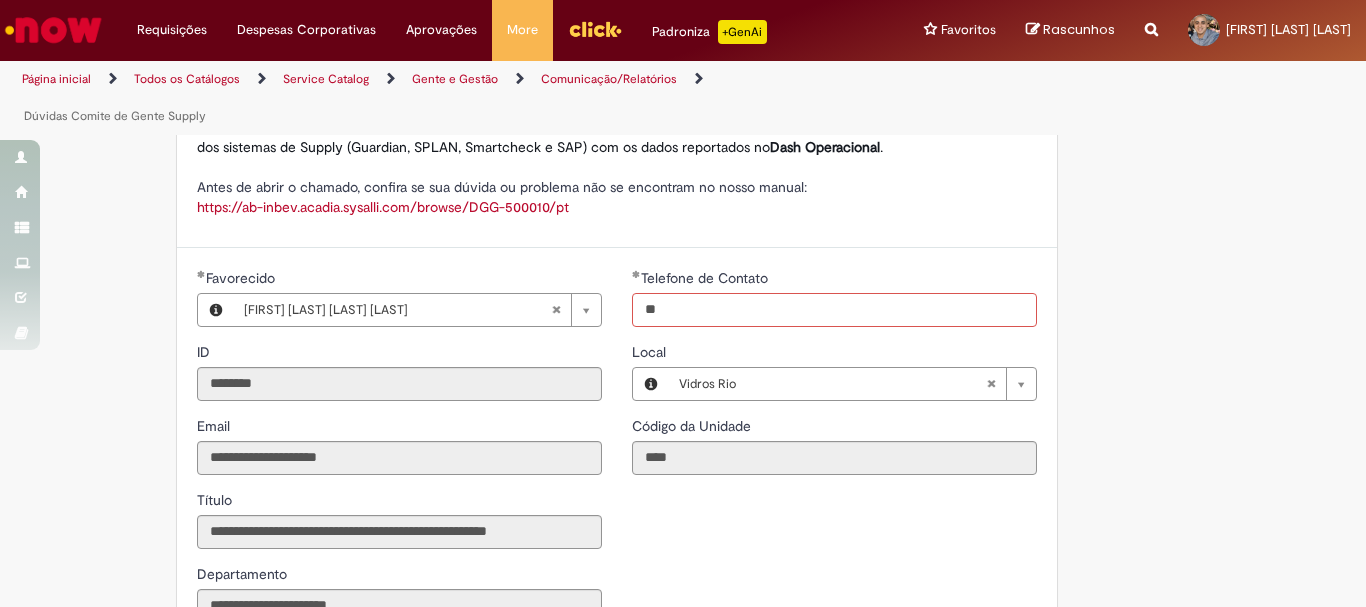 type on "*" 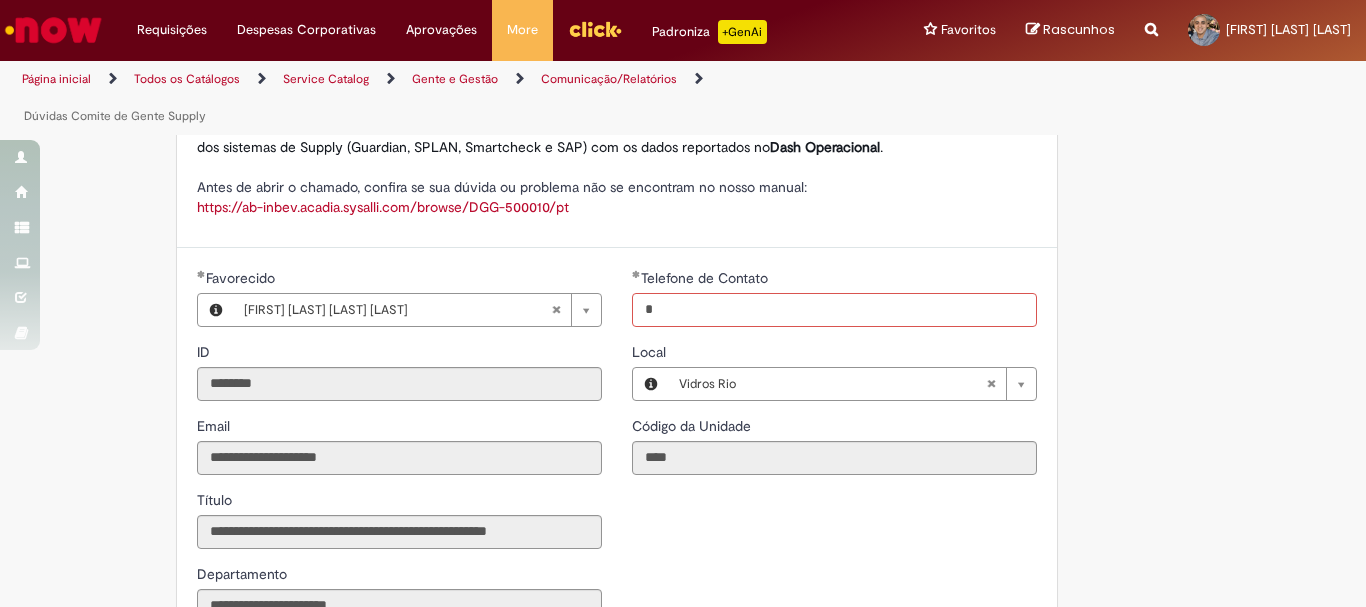 type 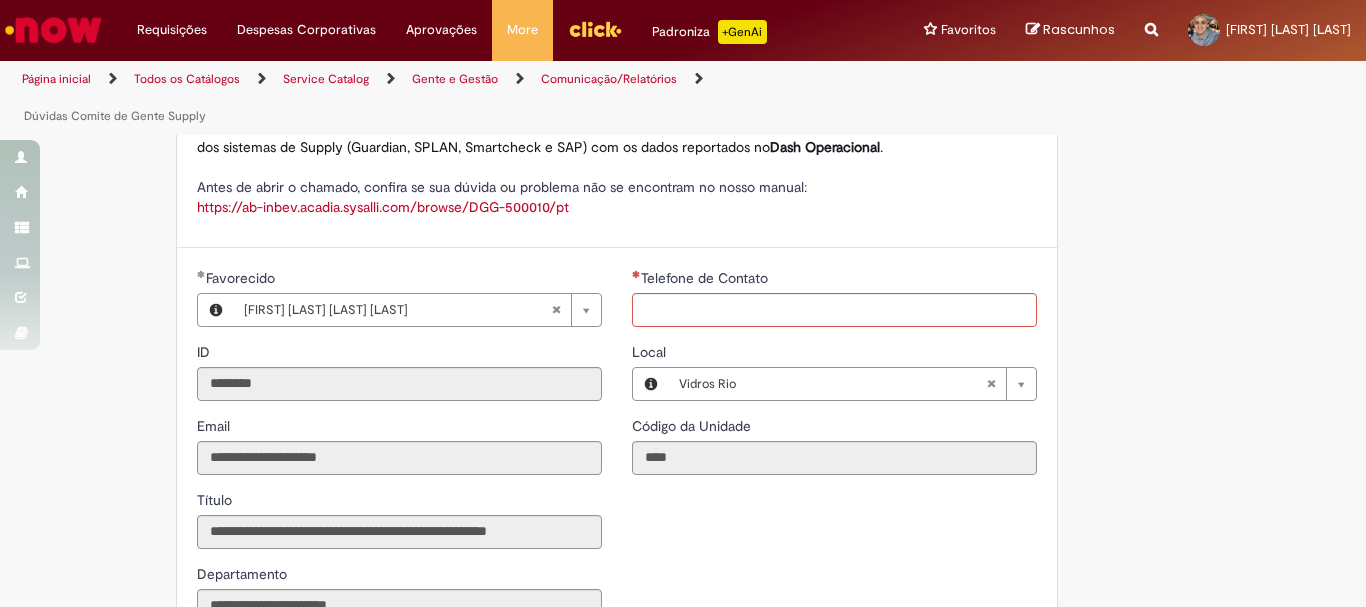 type 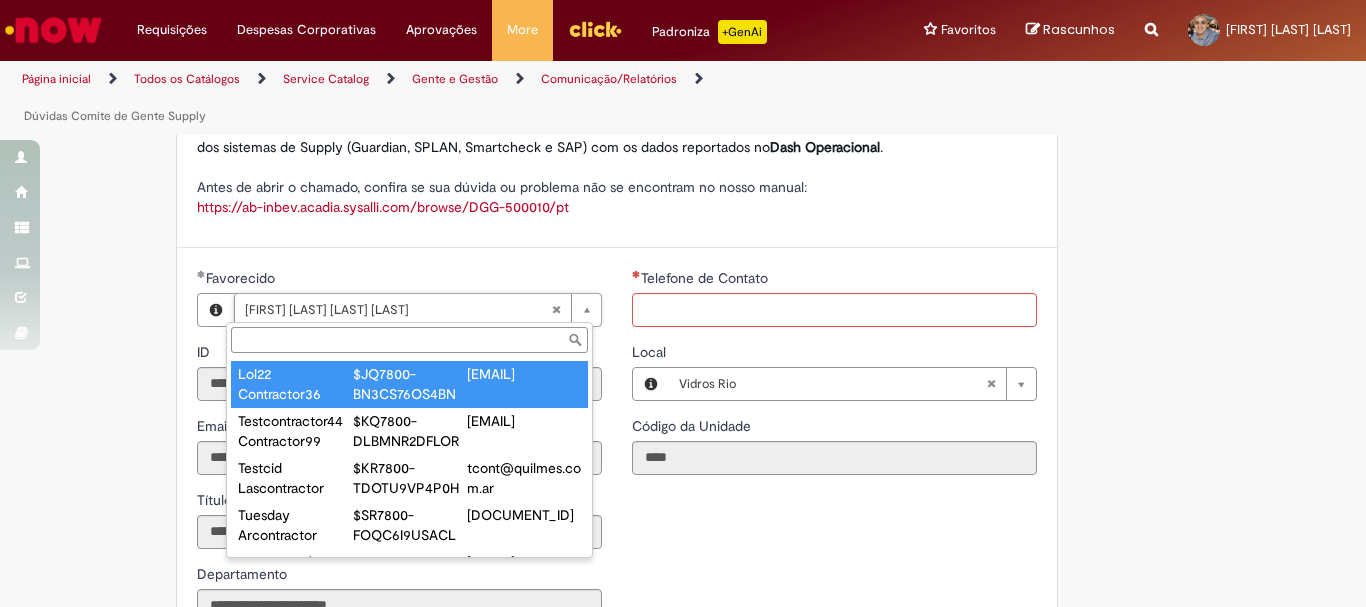 type on "**********" 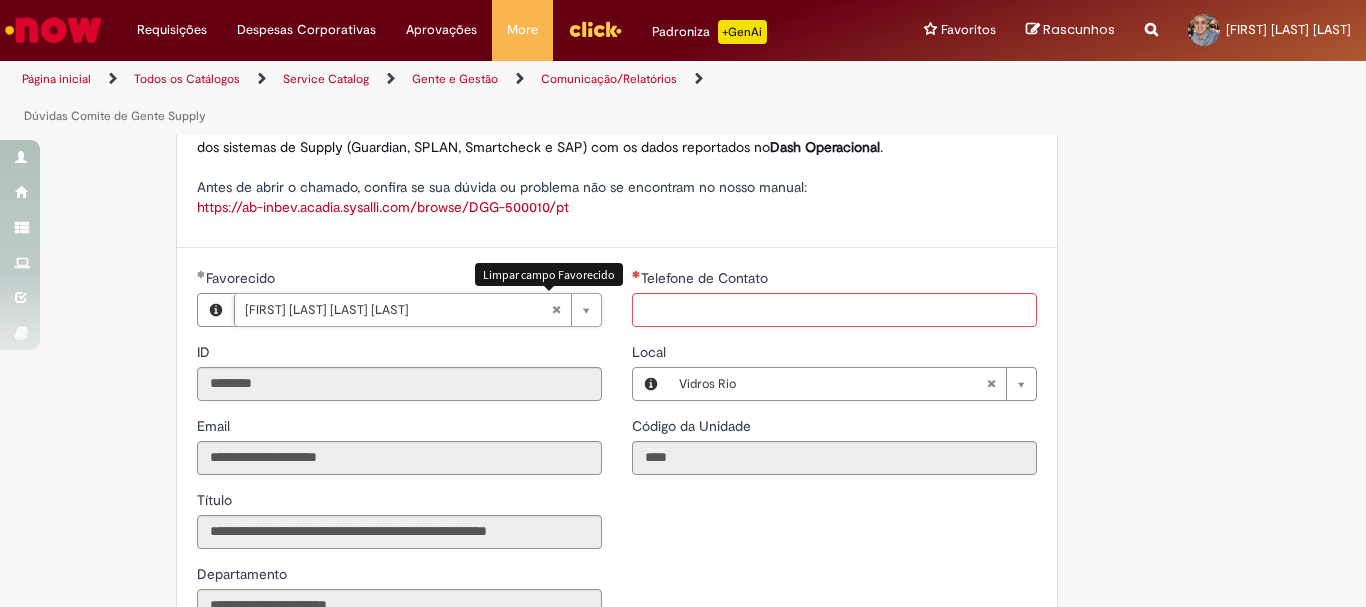 scroll, scrollTop: 0, scrollLeft: 202, axis: horizontal 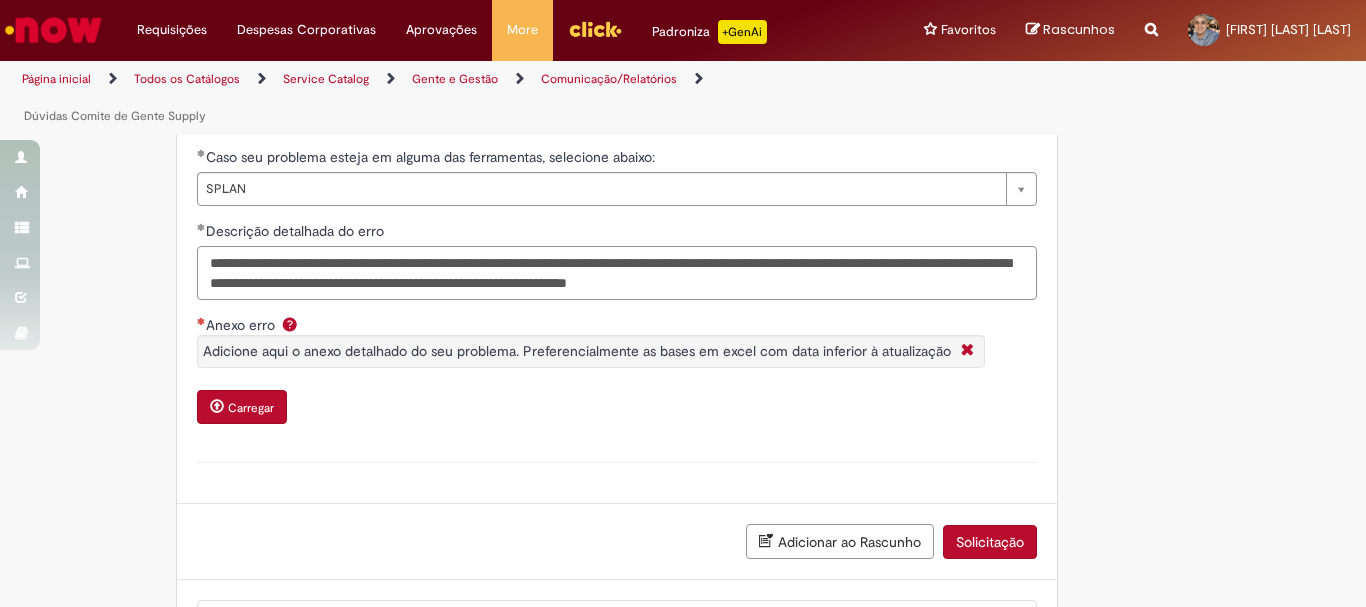 drag, startPoint x: 196, startPoint y: 259, endPoint x: 953, endPoint y: 298, distance: 758.00397 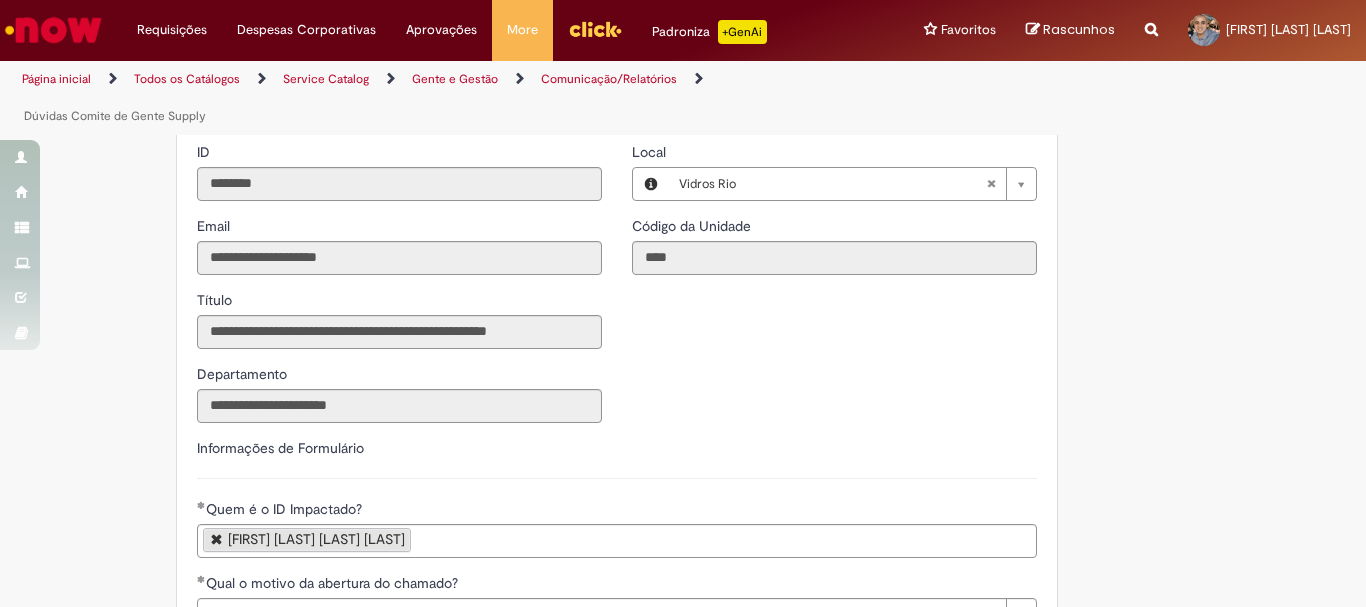 scroll, scrollTop: 0, scrollLeft: 0, axis: both 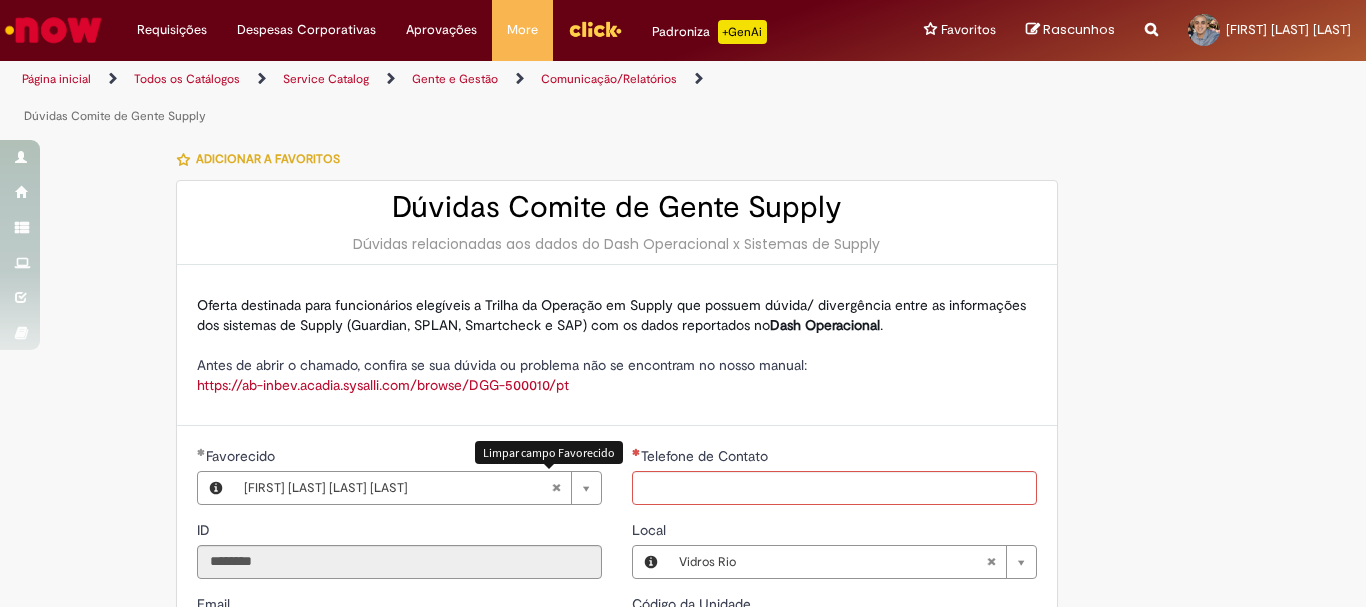 click at bounding box center [556, 488] 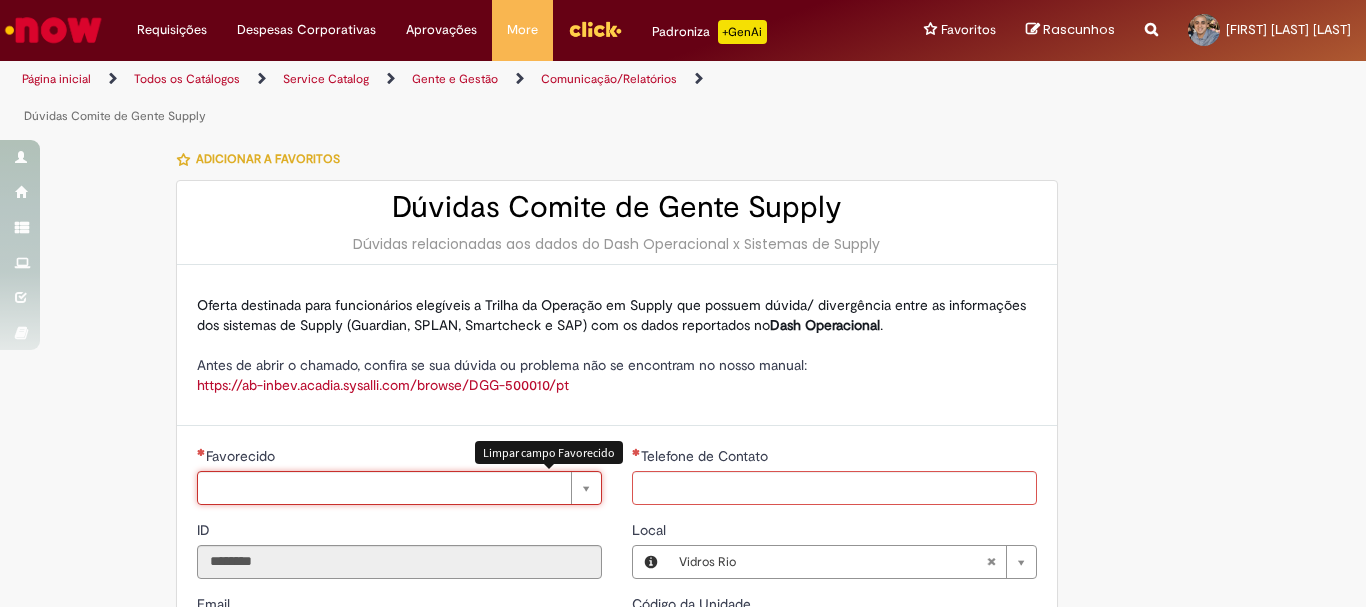 scroll, scrollTop: 0, scrollLeft: 0, axis: both 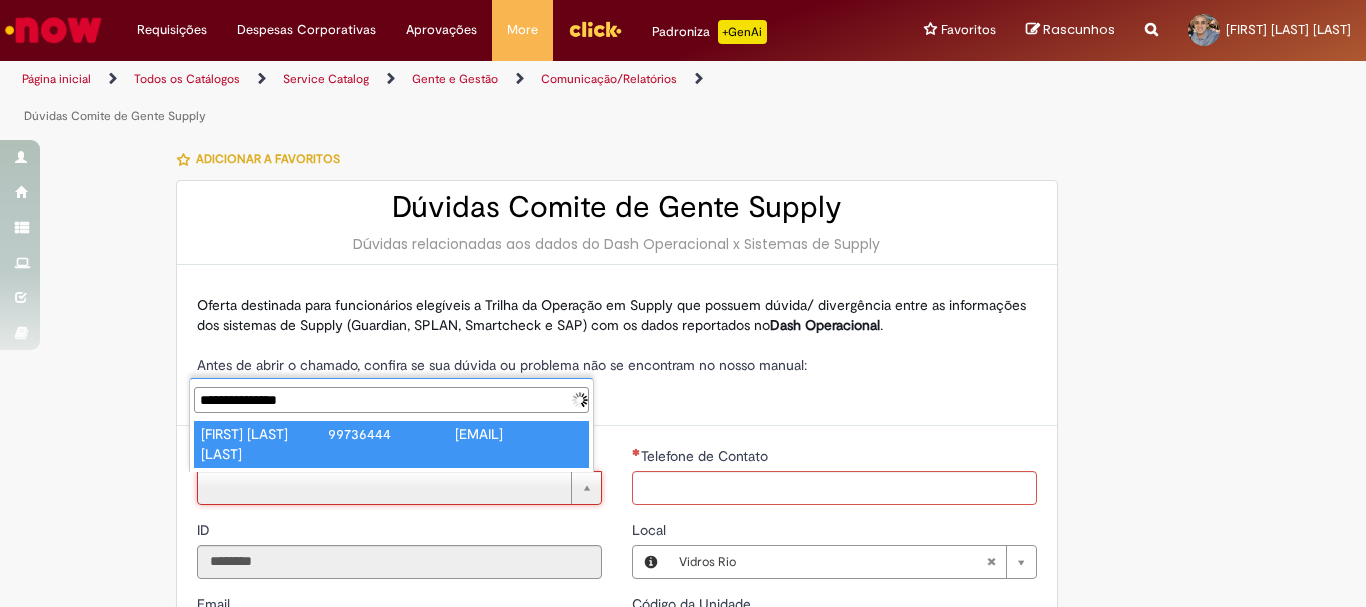 type on "**********" 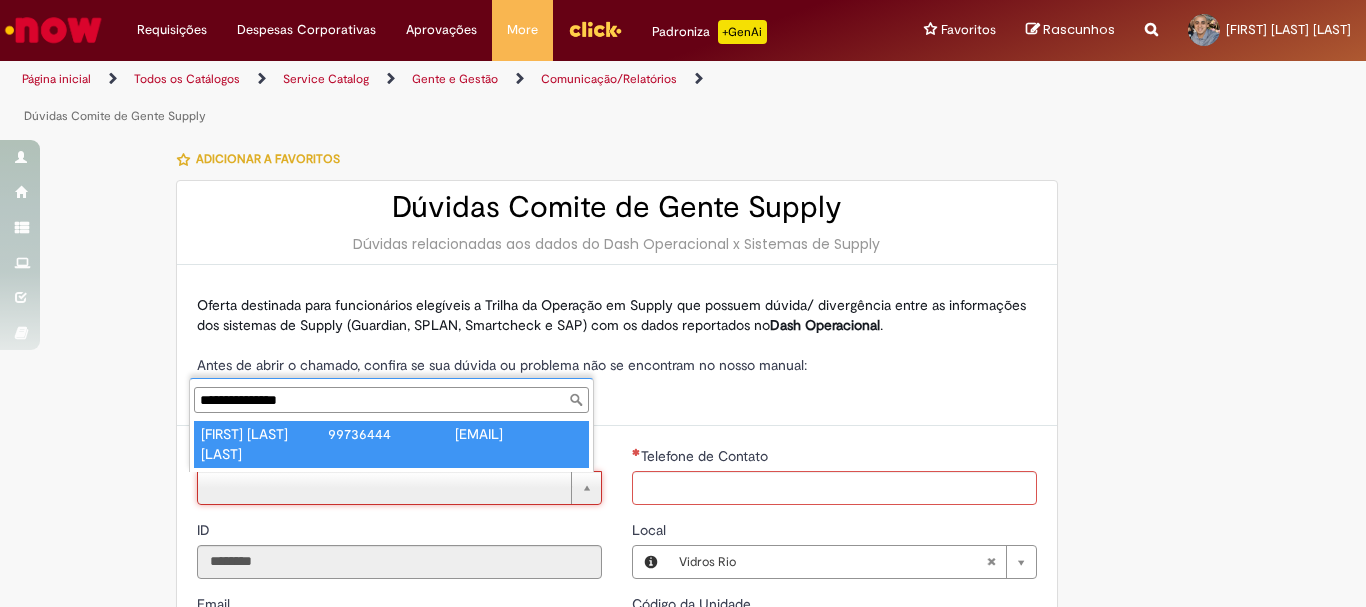 type on "**********" 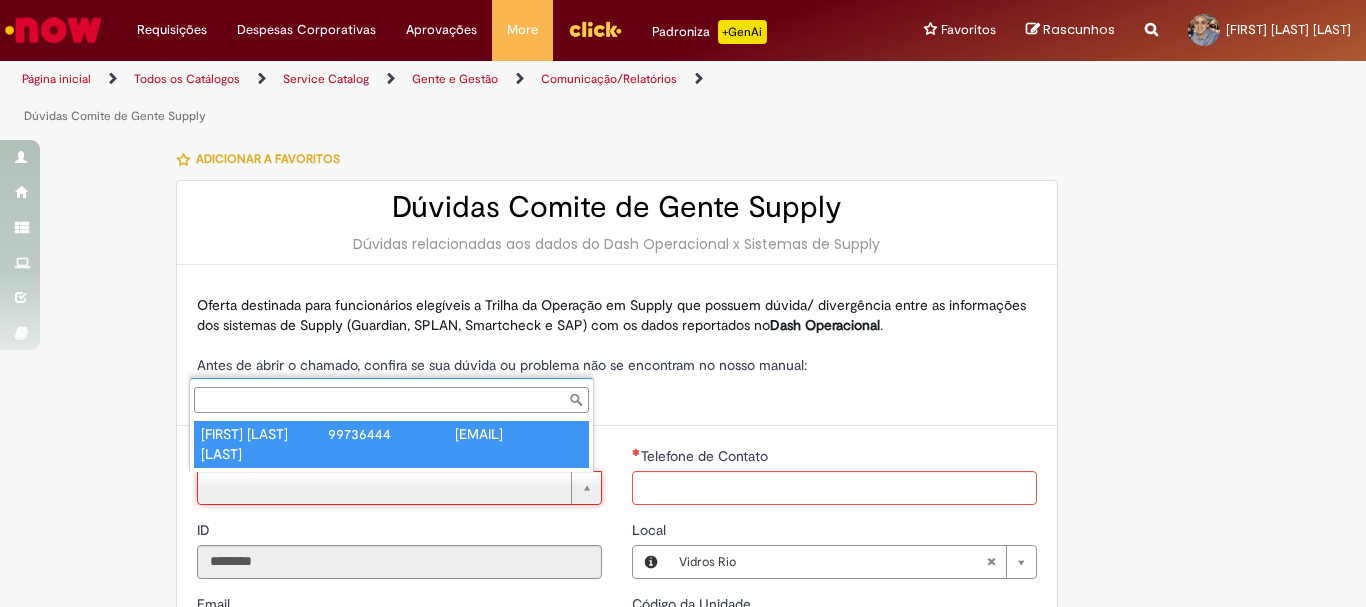 type on "********" 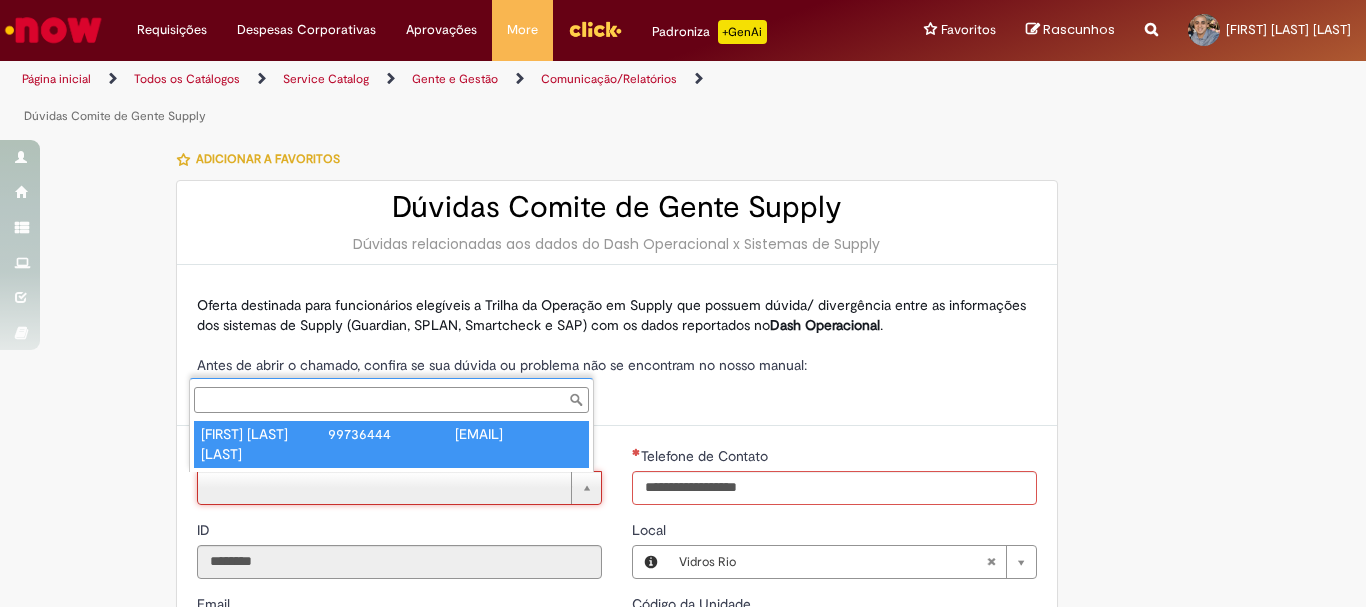 type on "**********" 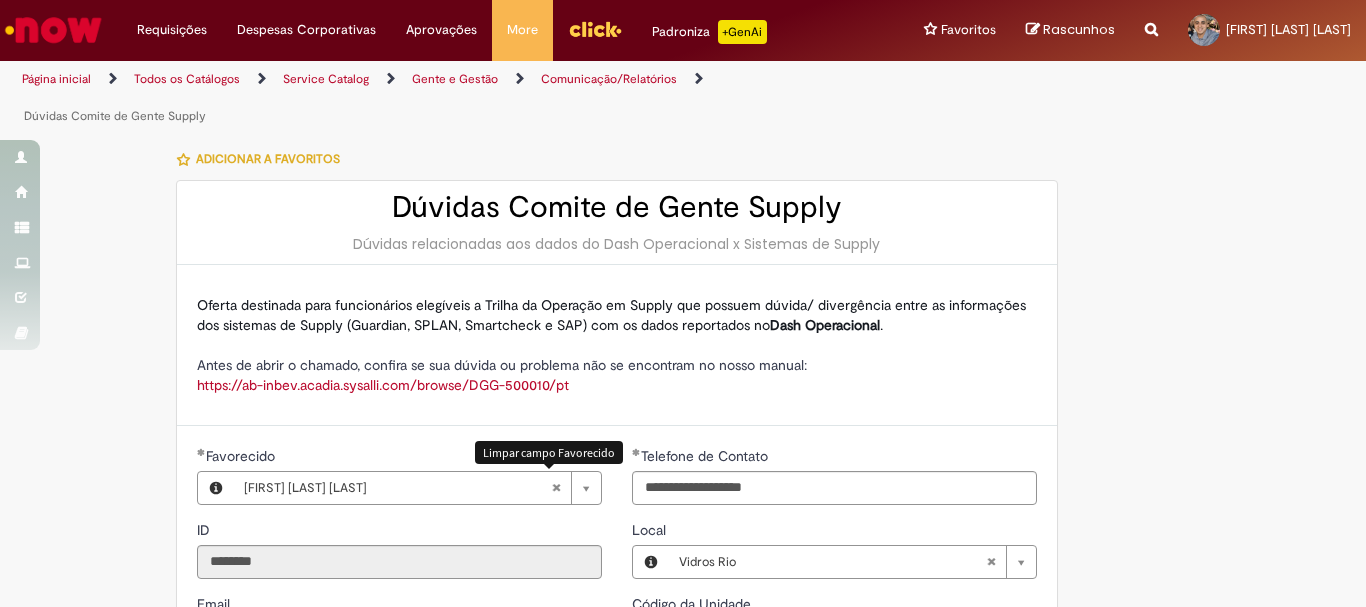 click at bounding box center (556, 488) 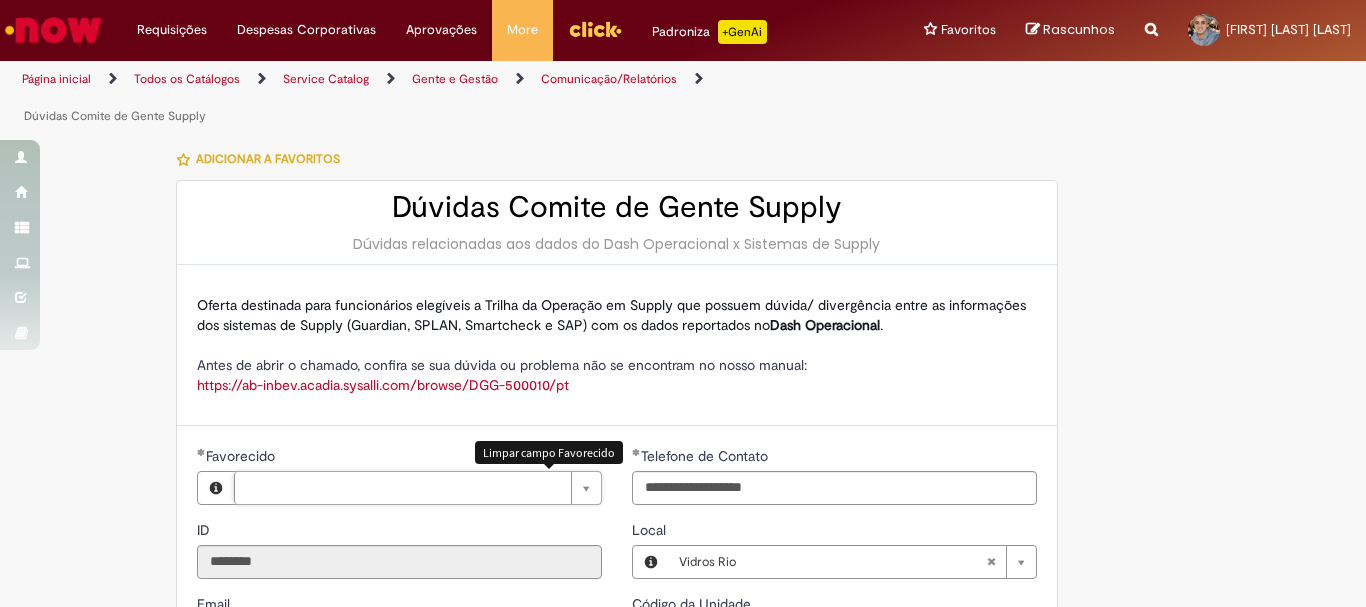 scroll, scrollTop: 0, scrollLeft: 0, axis: both 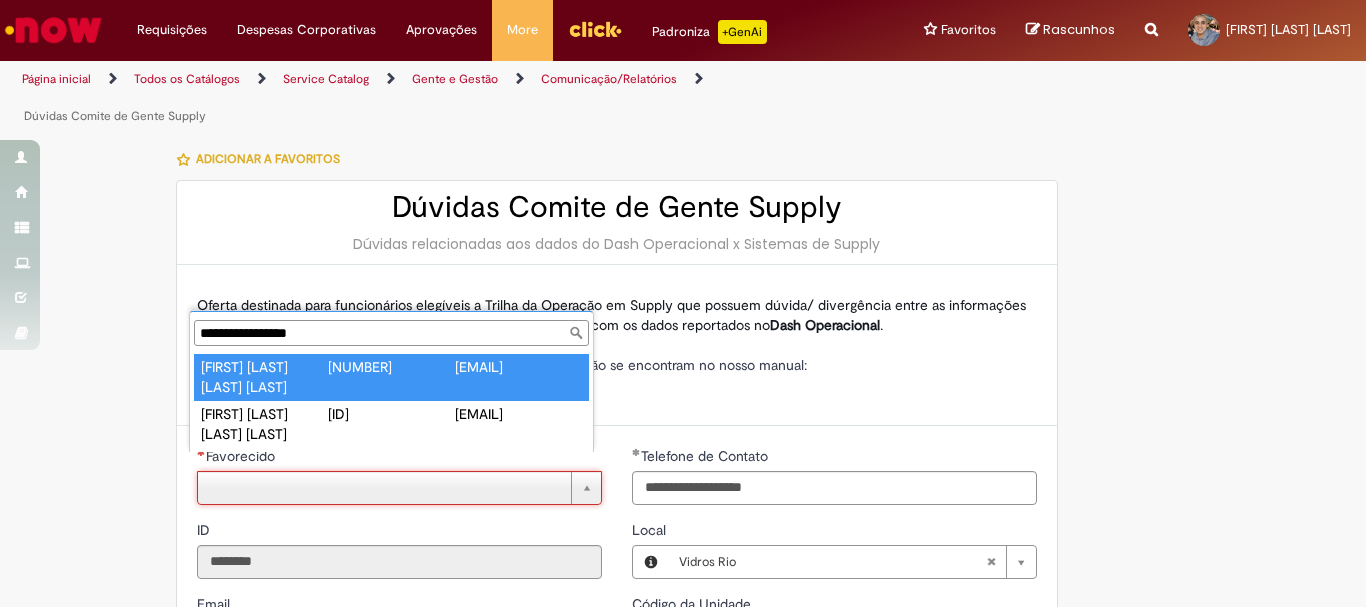 type on "**********" 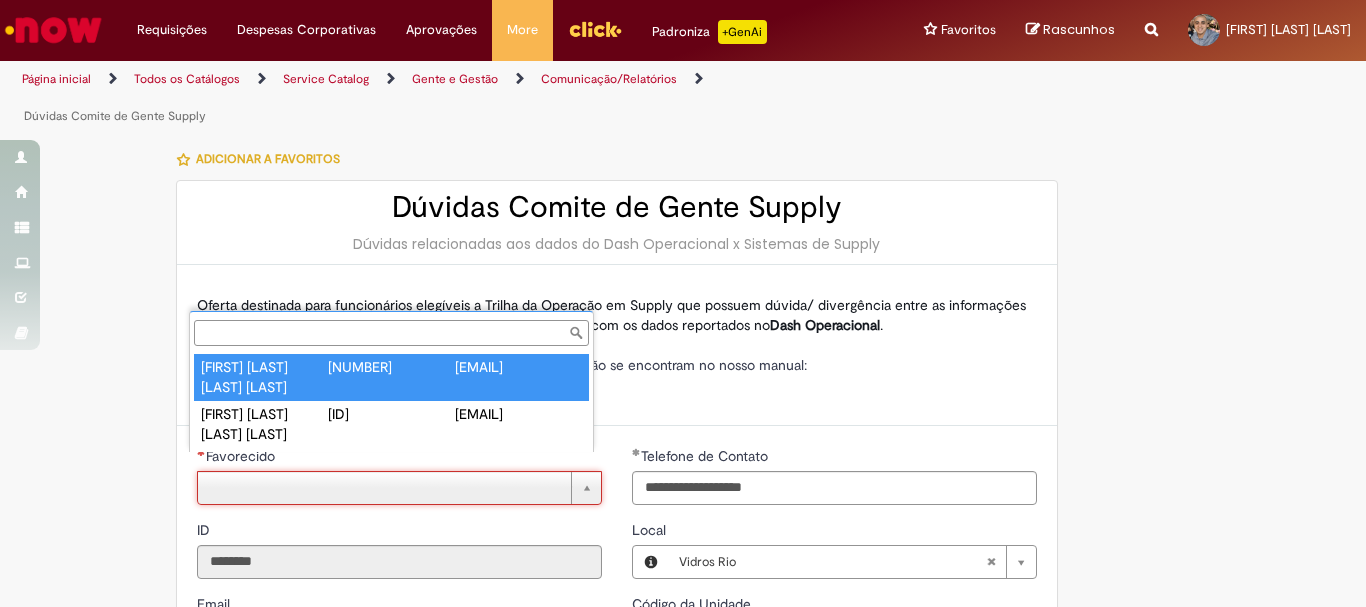type on "********" 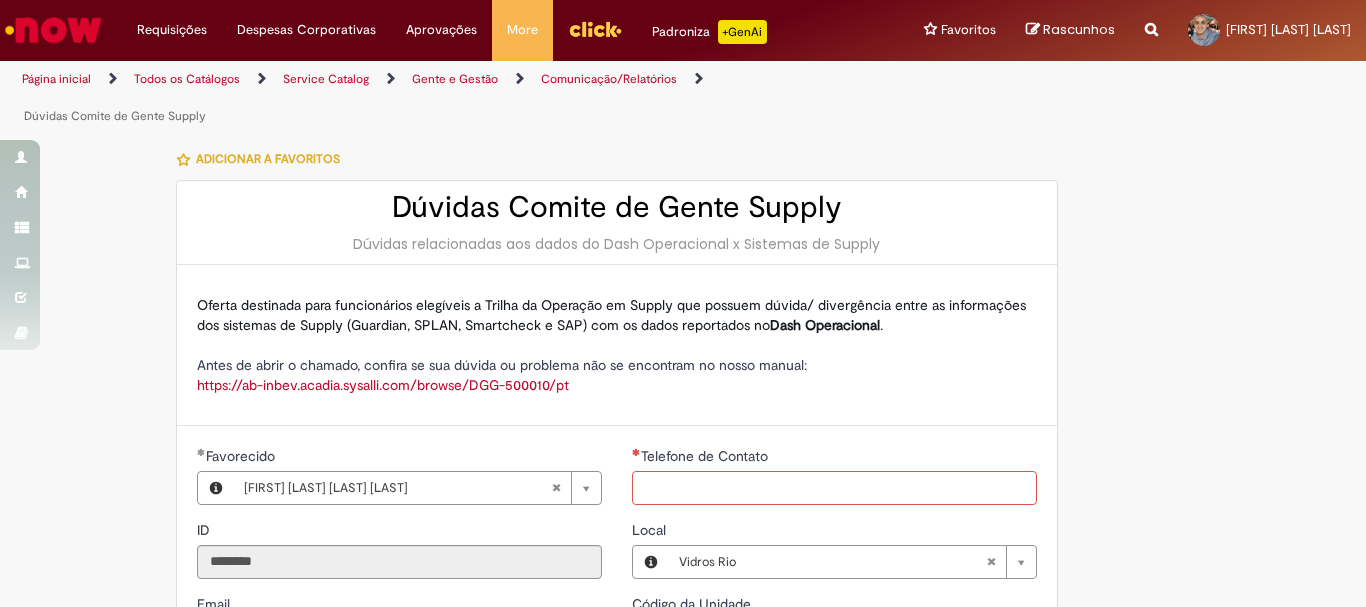 click on "Telefone de Contato" at bounding box center (834, 488) 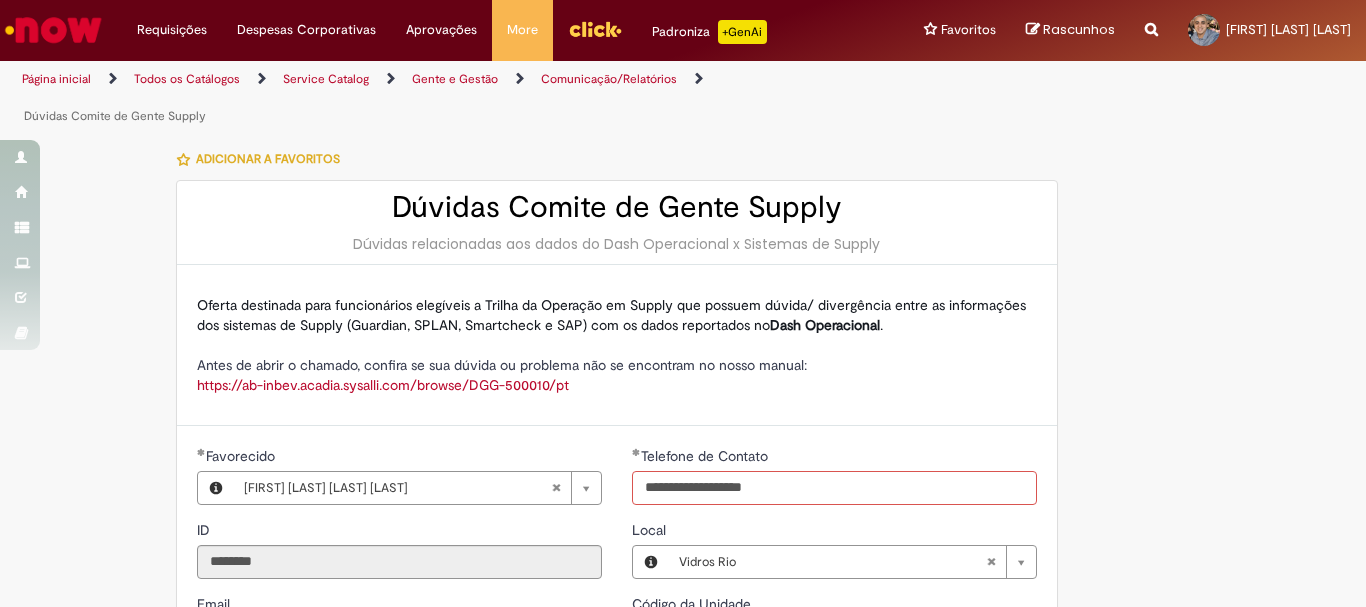 scroll, scrollTop: 300, scrollLeft: 0, axis: vertical 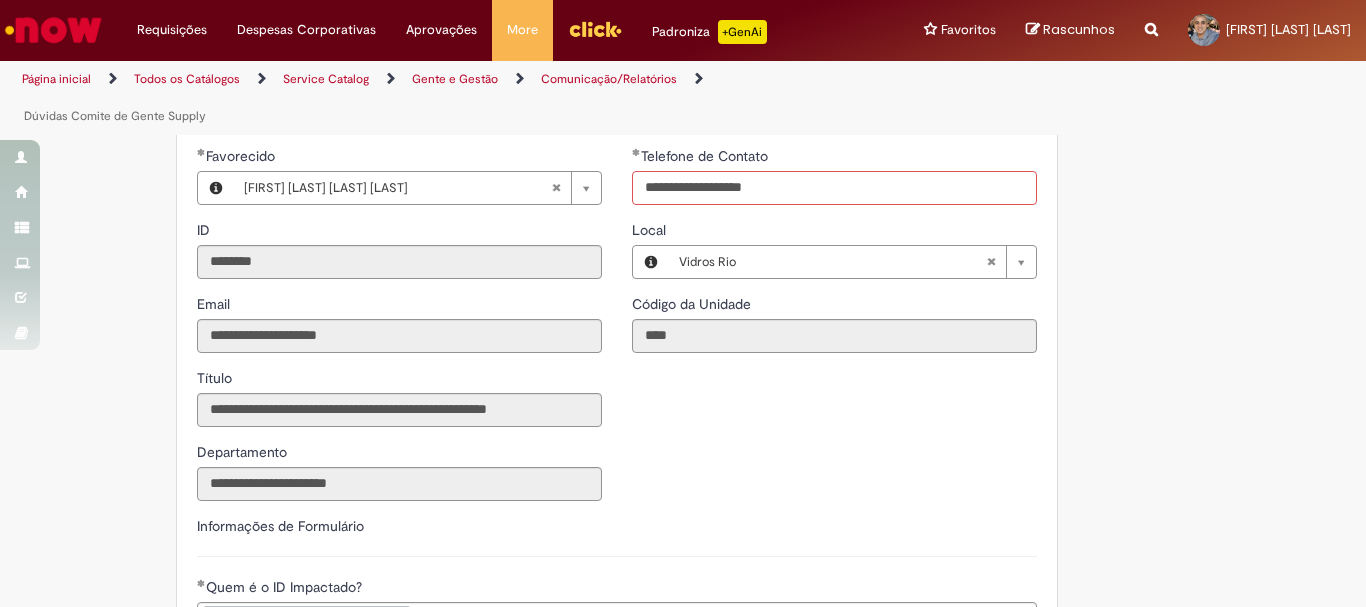 type on "**********" 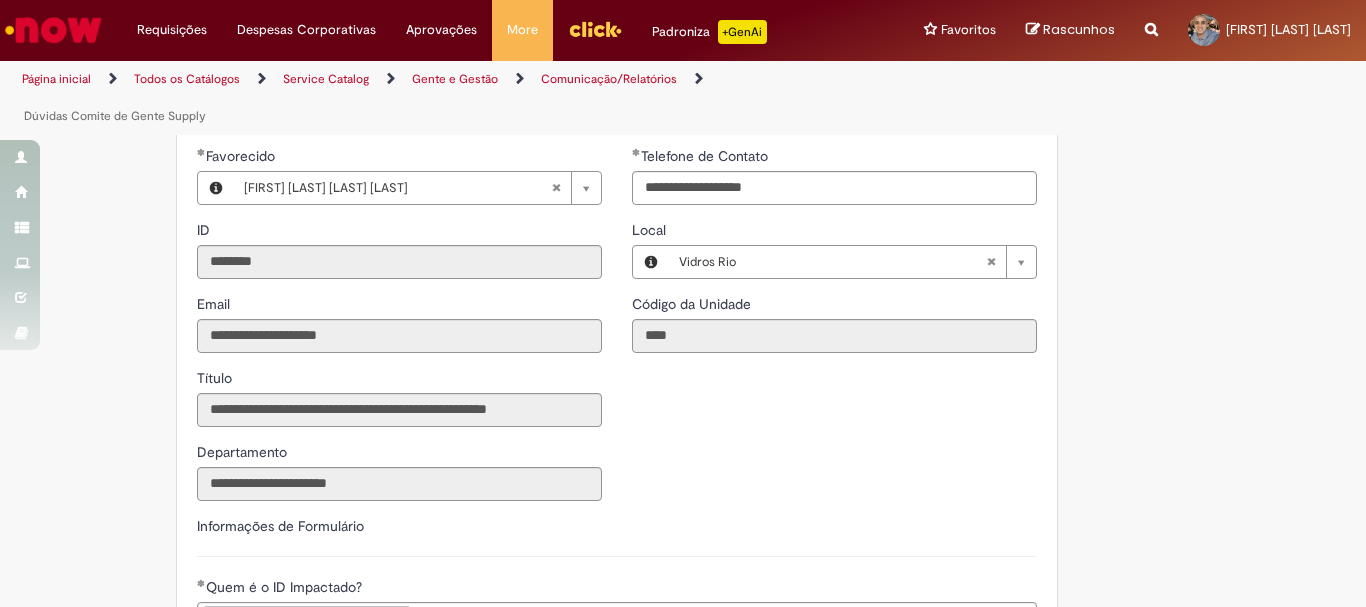 click on "**********" at bounding box center [617, 331] 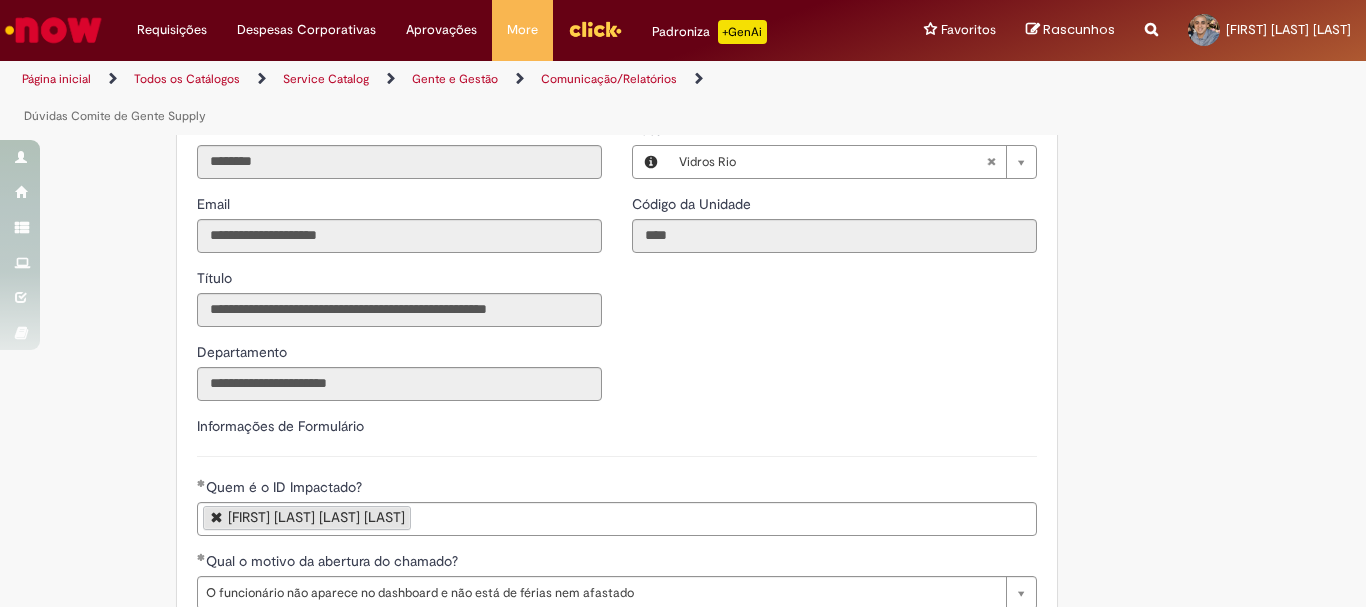 scroll, scrollTop: 700, scrollLeft: 0, axis: vertical 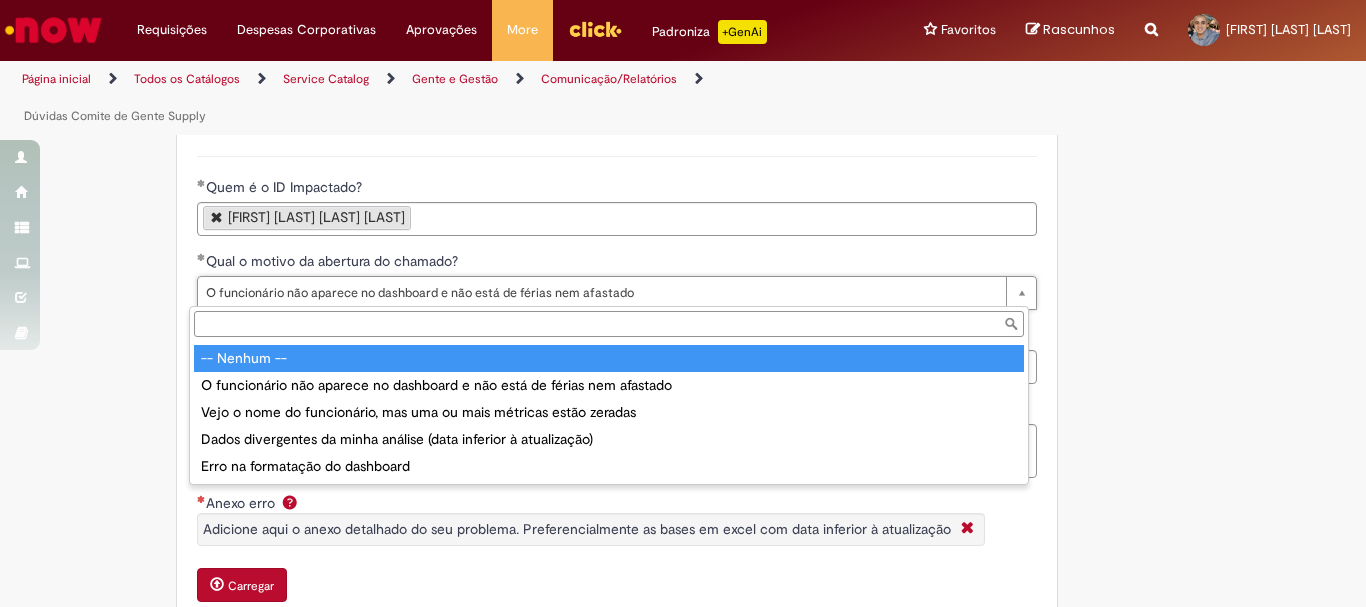 type on "**********" 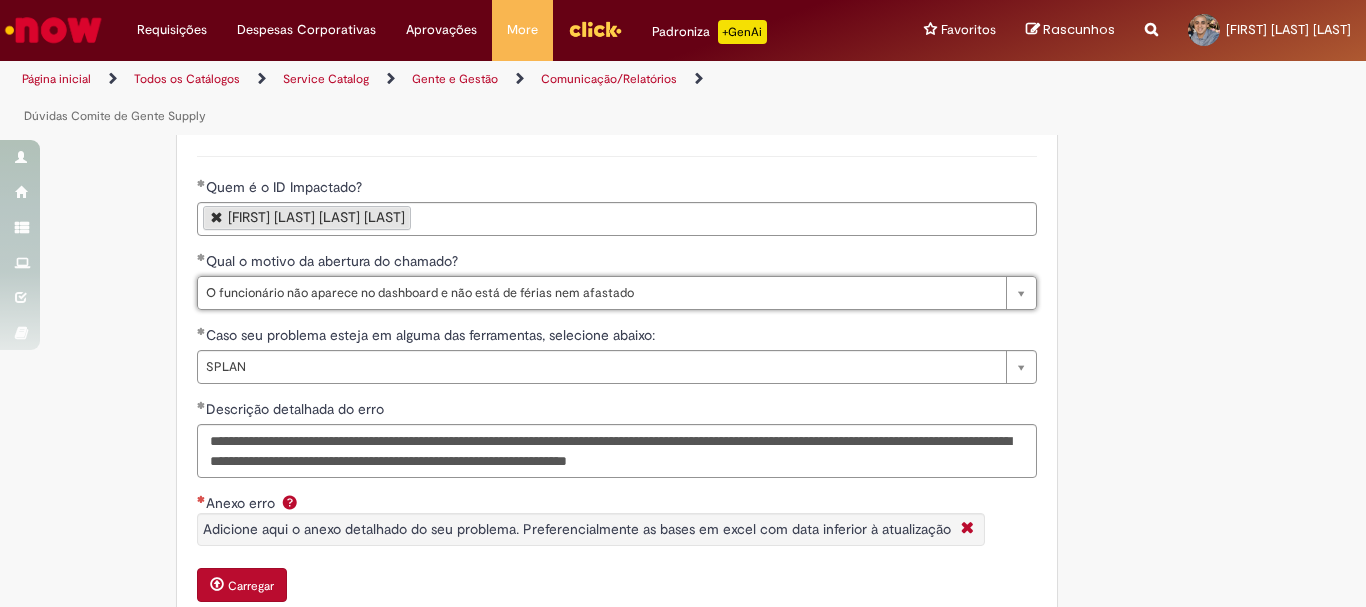 scroll, scrollTop: 0, scrollLeft: 472, axis: horizontal 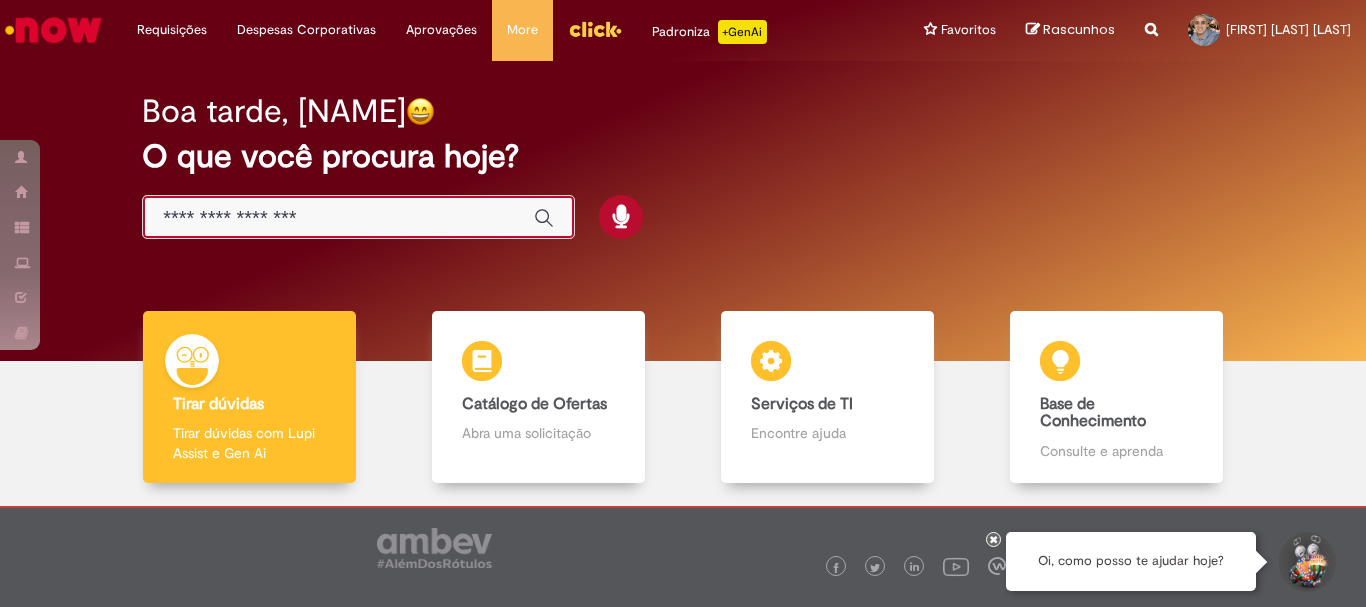 click at bounding box center (338, 218) 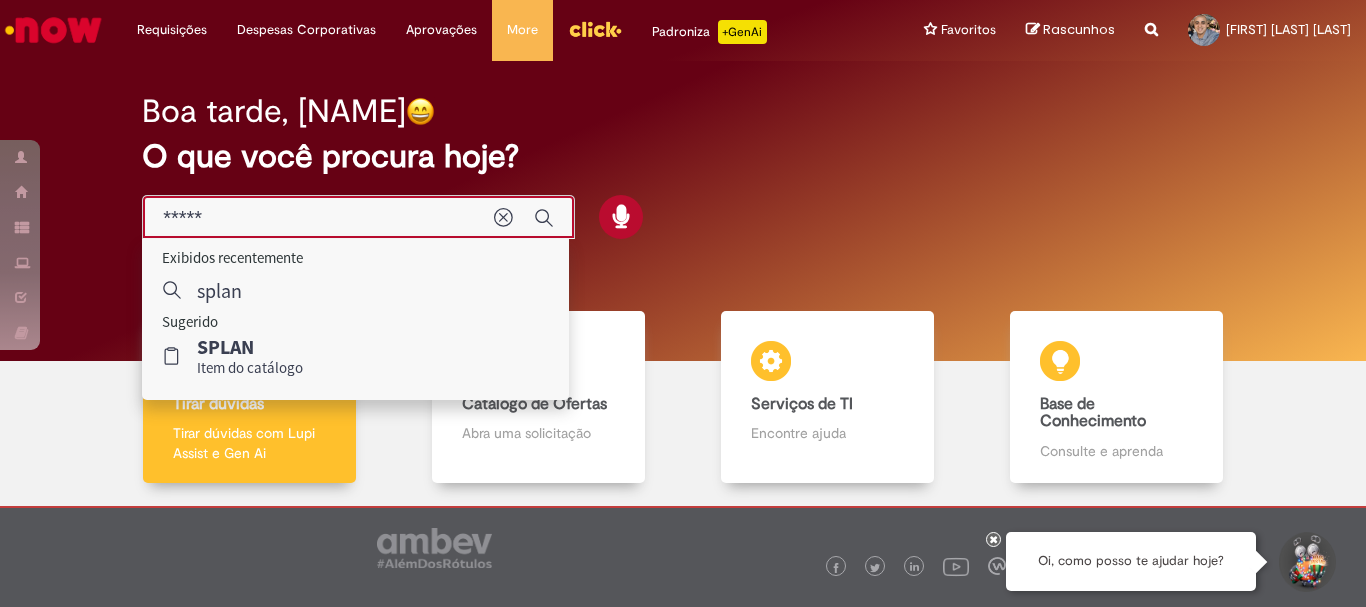type on "*****" 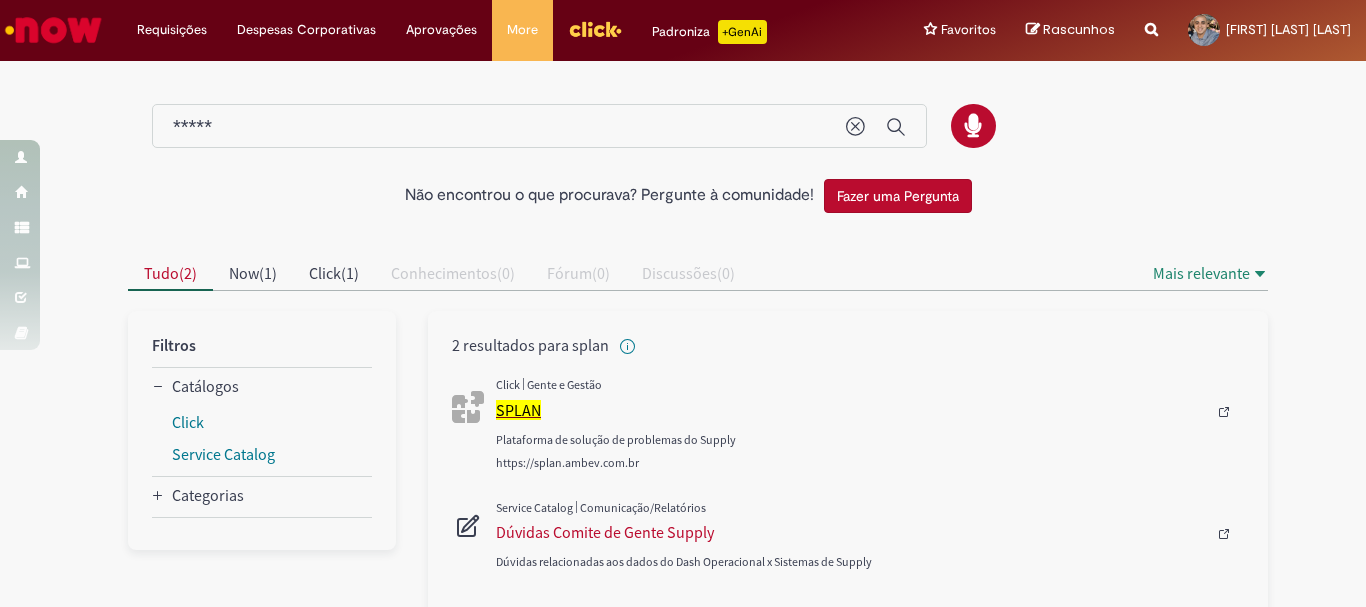 scroll, scrollTop: 62, scrollLeft: 0, axis: vertical 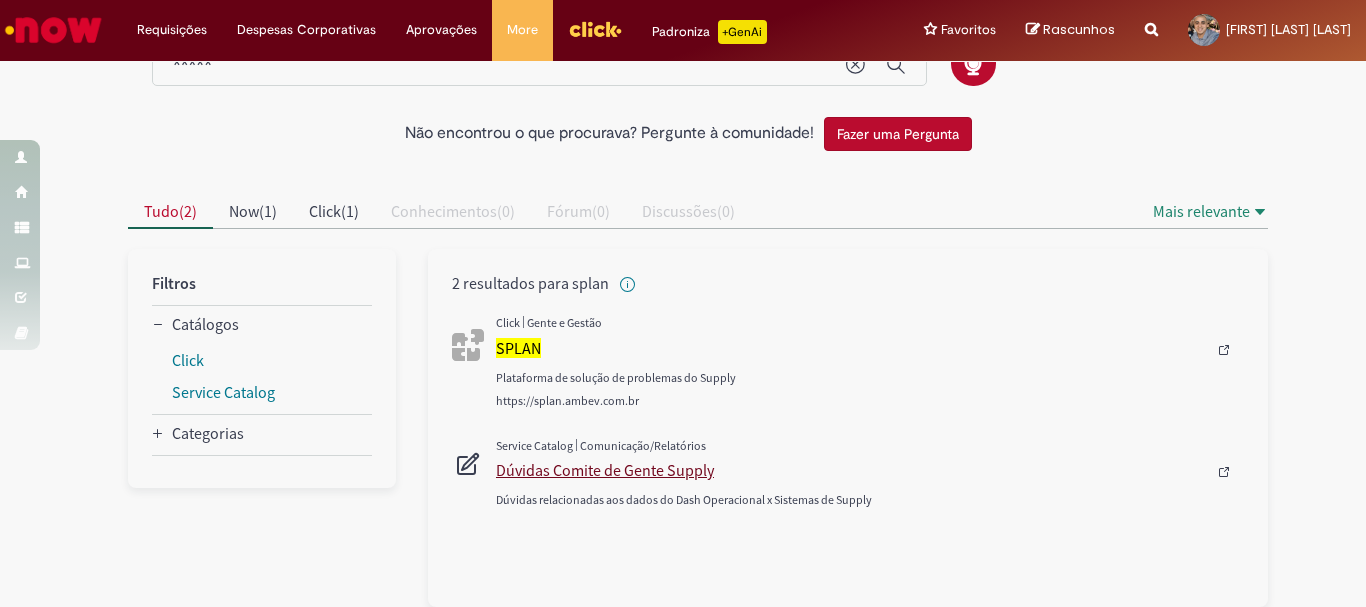 click on "Dúvidas Comite de Gente Supply" at bounding box center (851, 470) 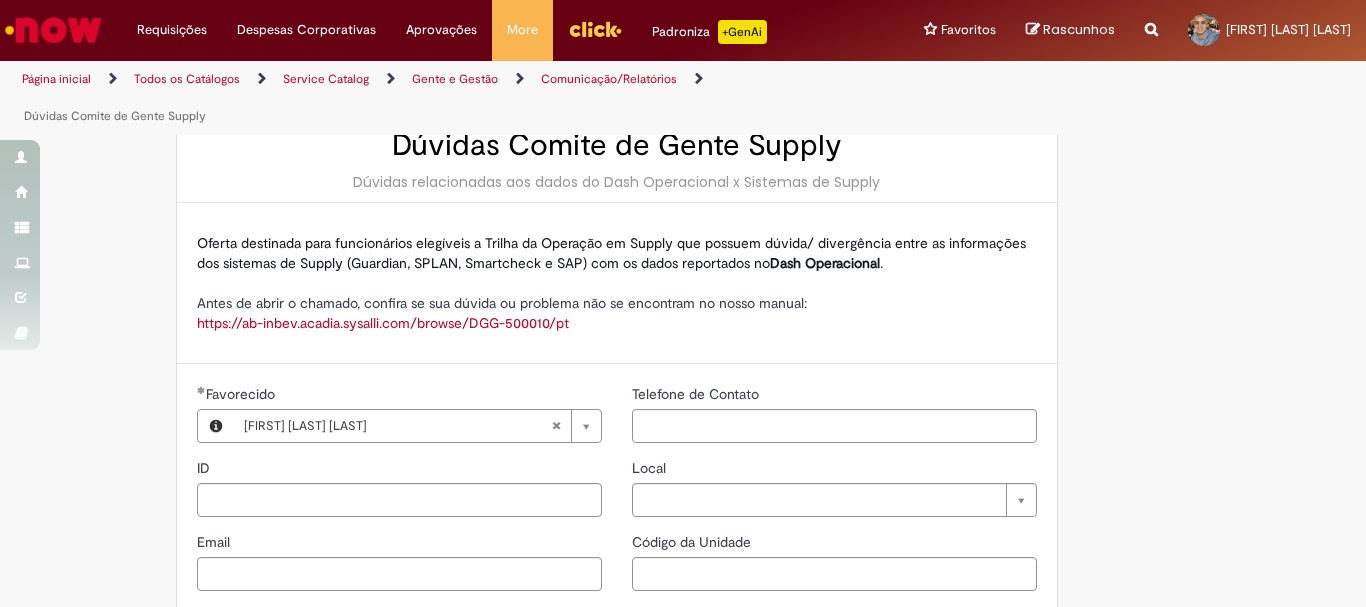 scroll, scrollTop: 0, scrollLeft: 0, axis: both 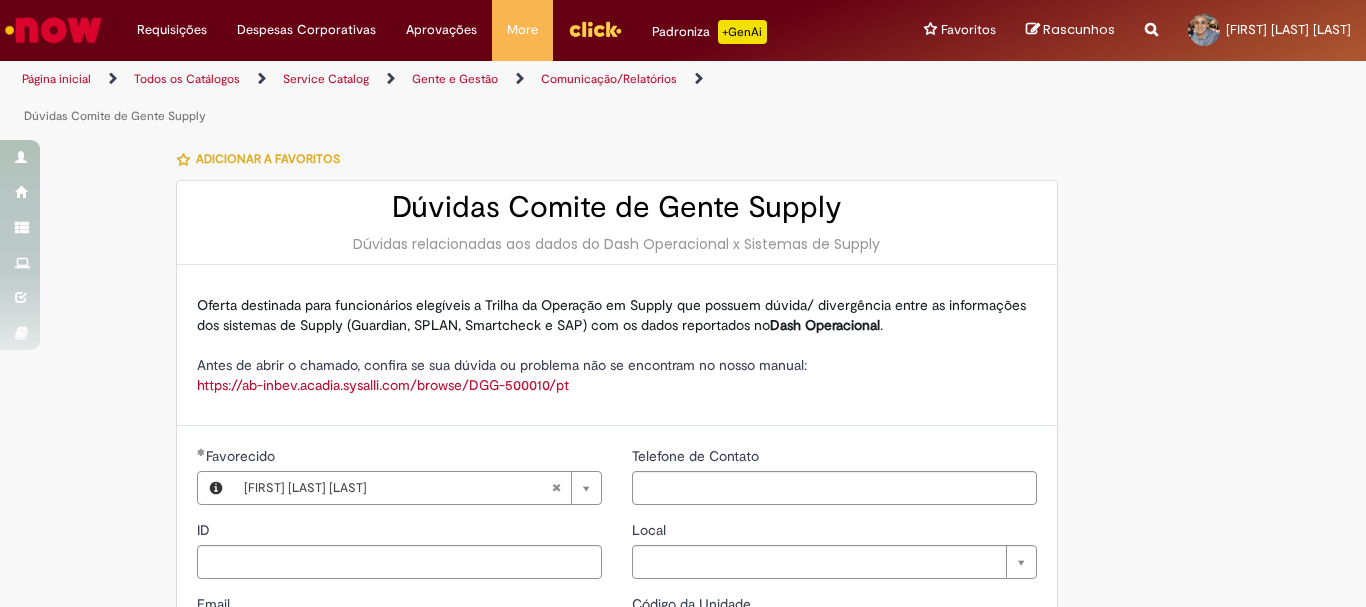 type on "********" 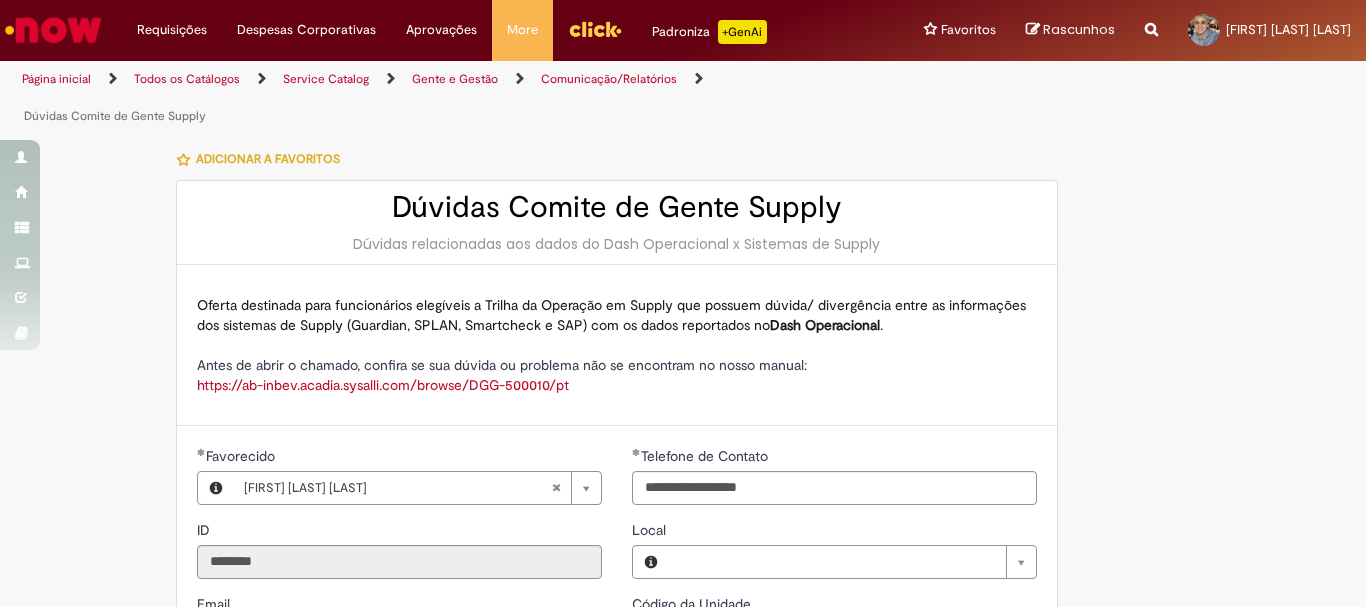 type on "**********" 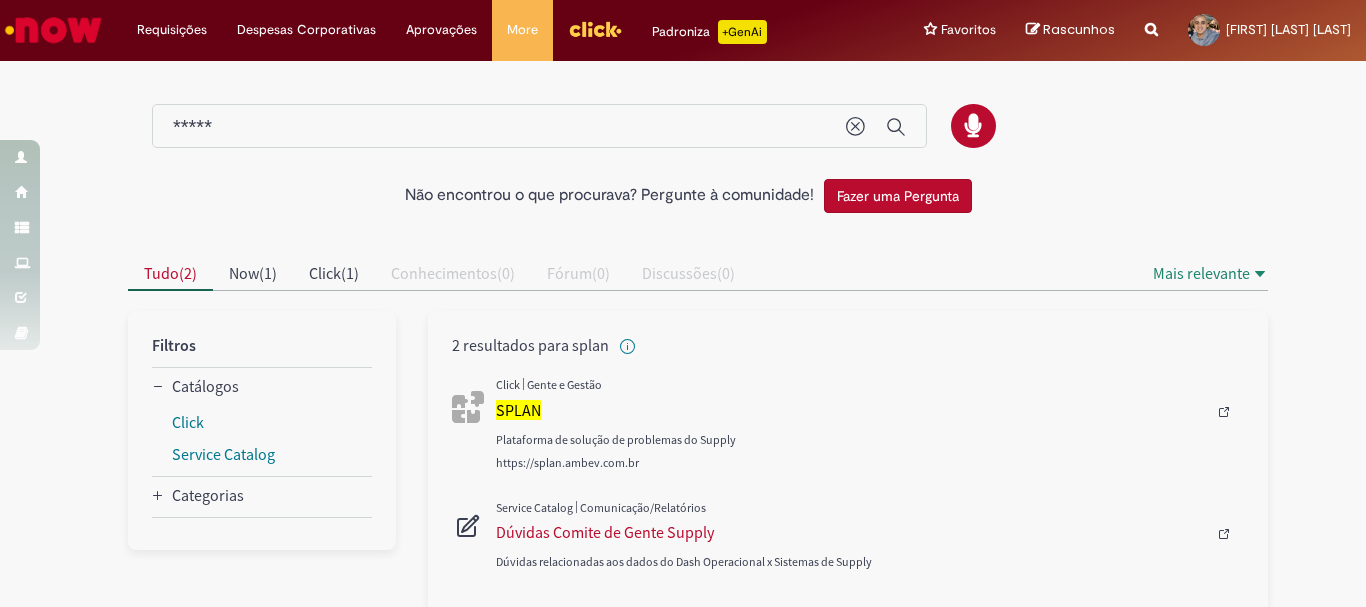 click at bounding box center [53, 30] 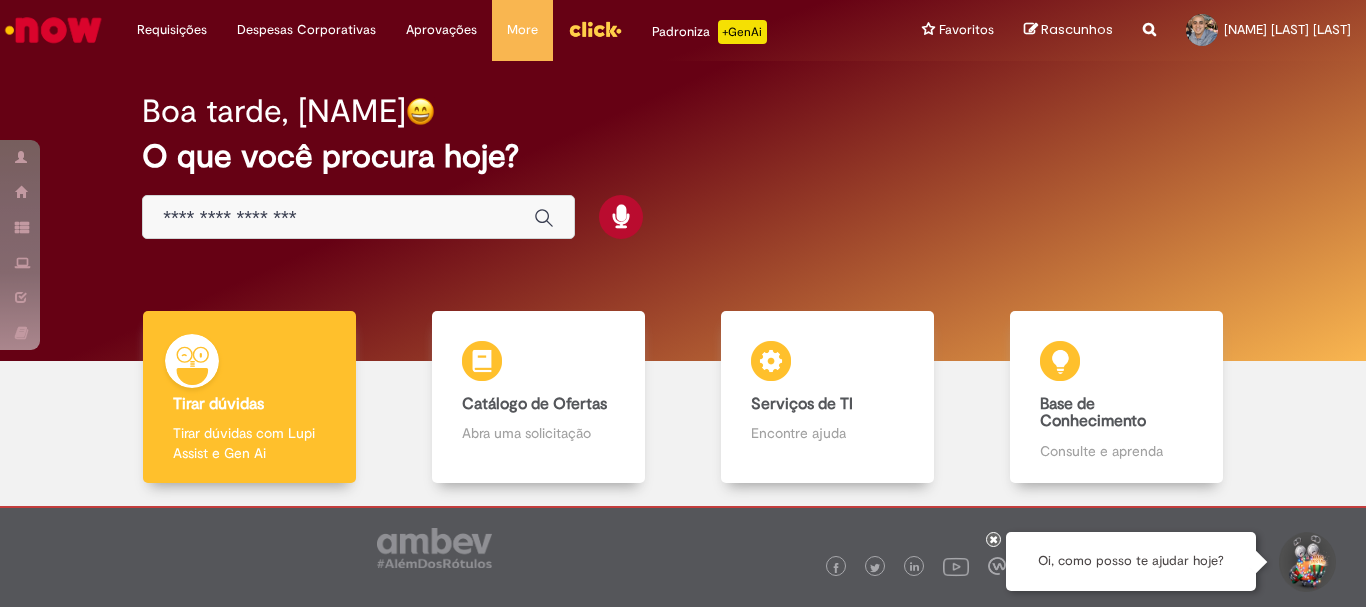 scroll, scrollTop: 0, scrollLeft: 0, axis: both 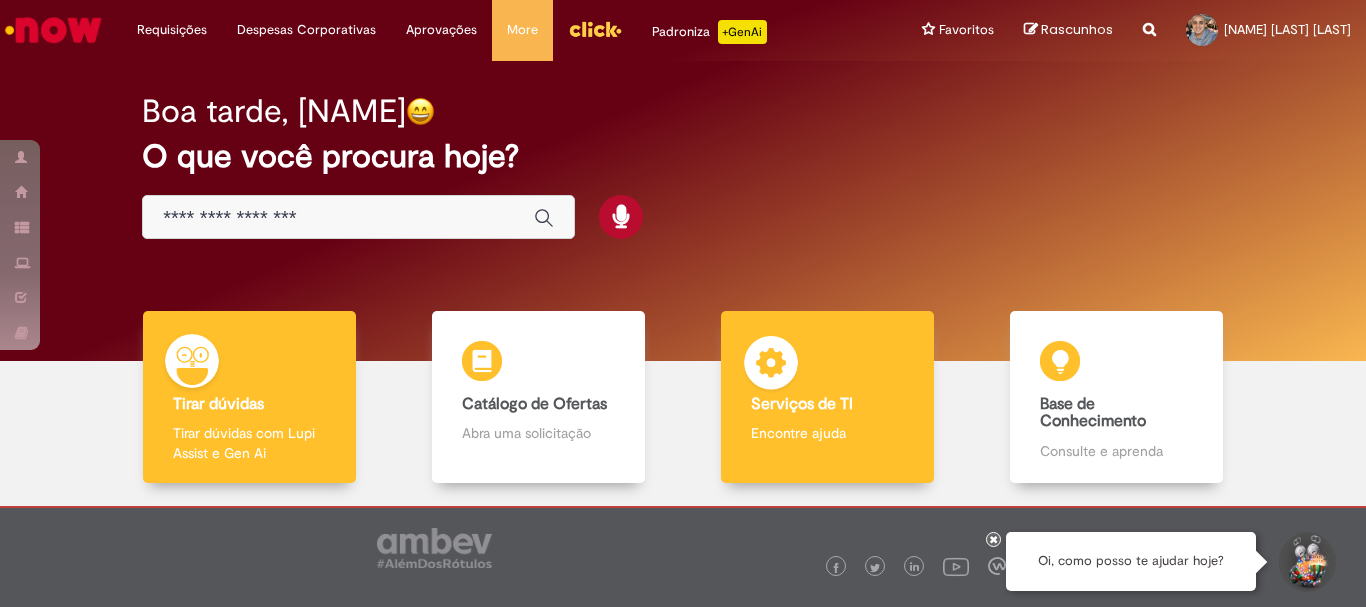 click on "Serviços de TI
Serviços de TI
Encontre ajuda" at bounding box center (827, 397) 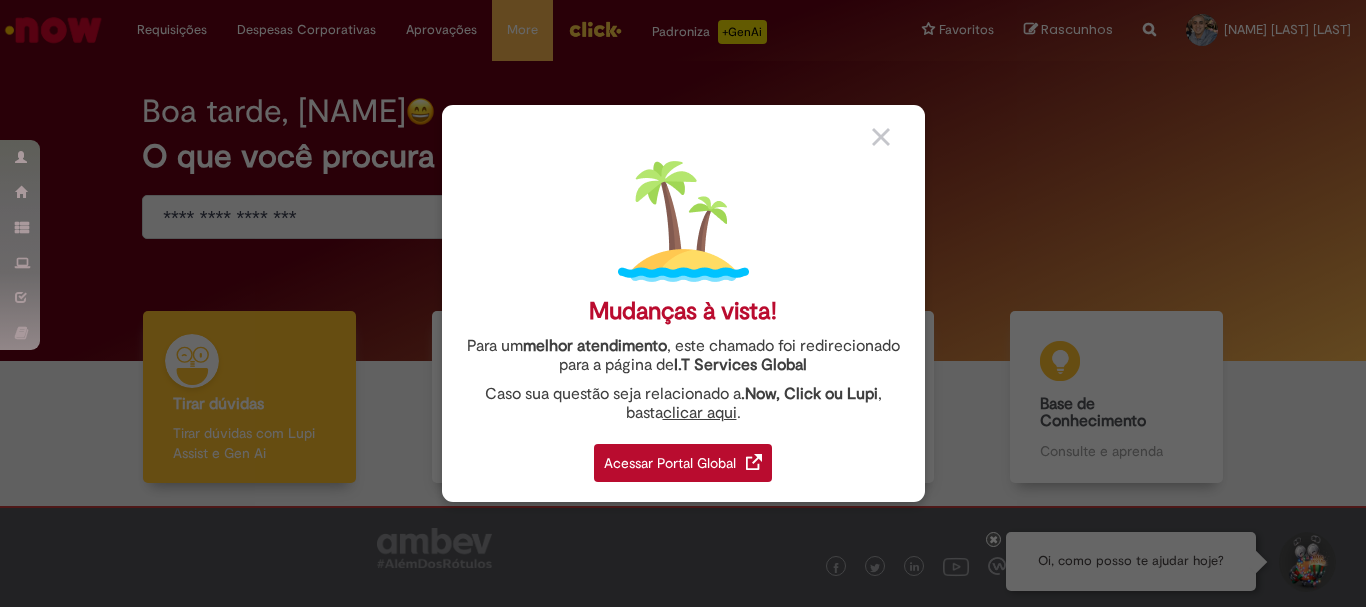 click on "Acessar Portal Global" at bounding box center (683, 463) 